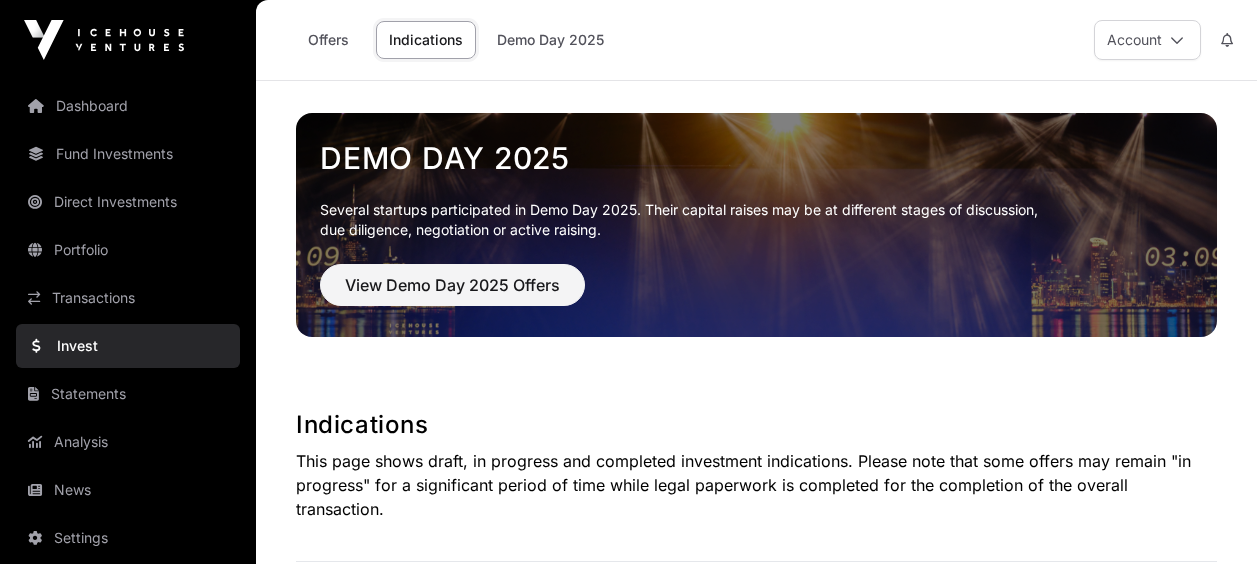 scroll, scrollTop: 1127, scrollLeft: 0, axis: vertical 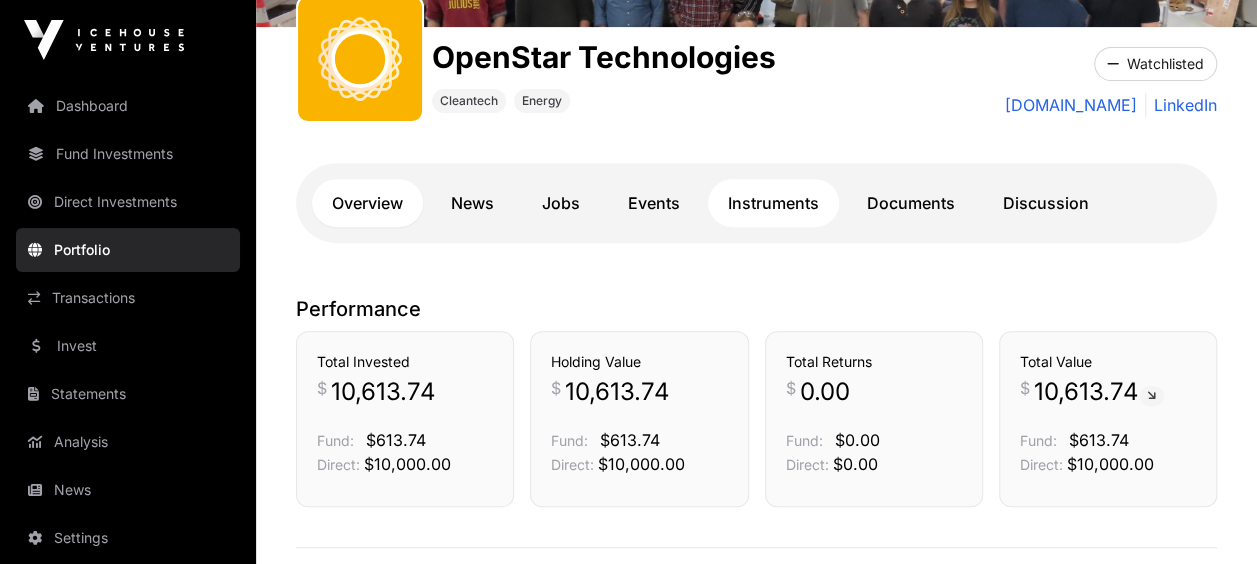 click on "Instruments" 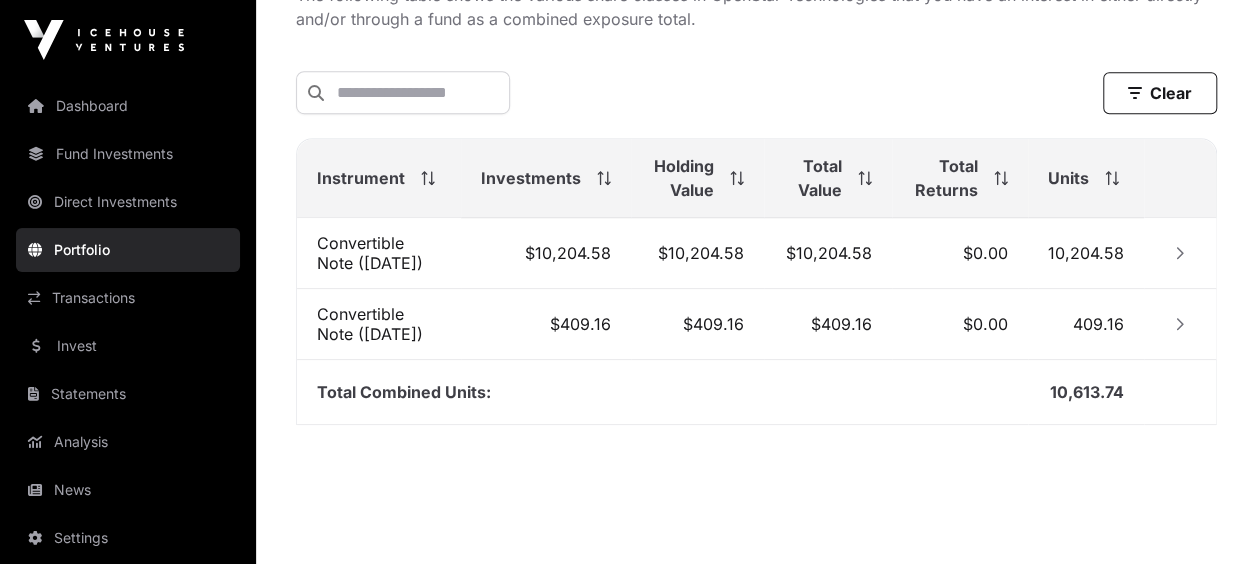 scroll, scrollTop: 687, scrollLeft: 0, axis: vertical 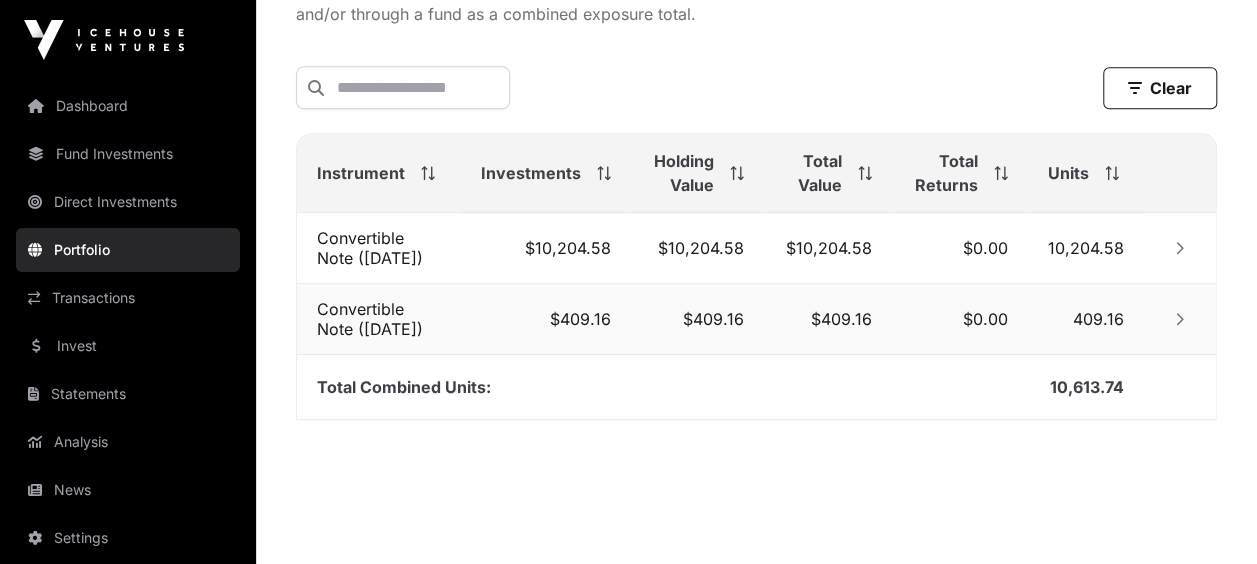 click 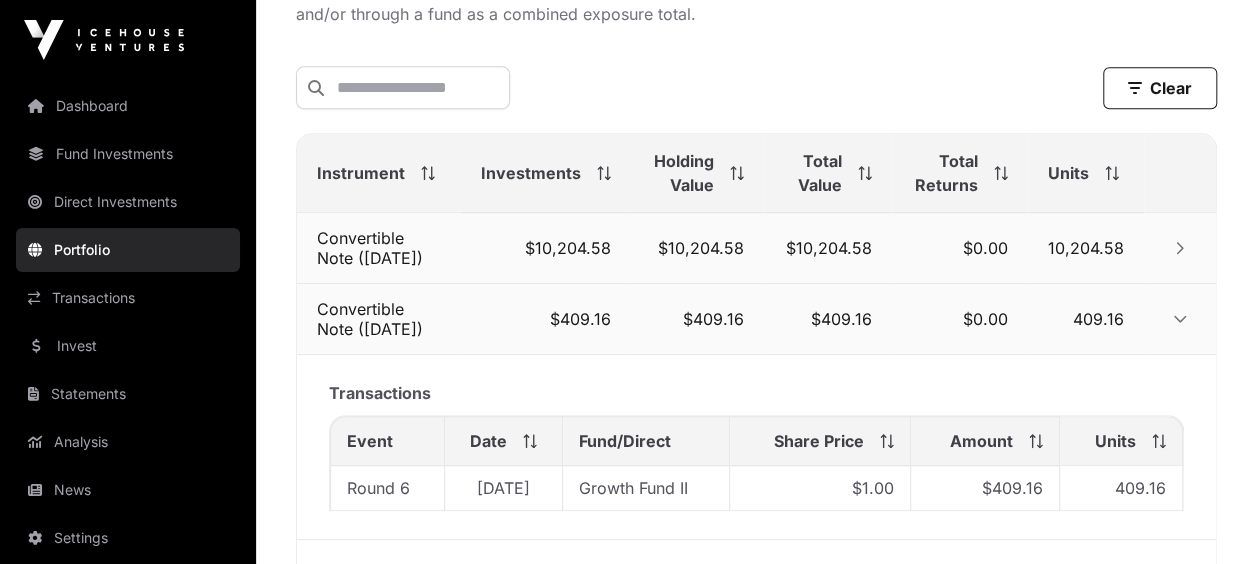 click 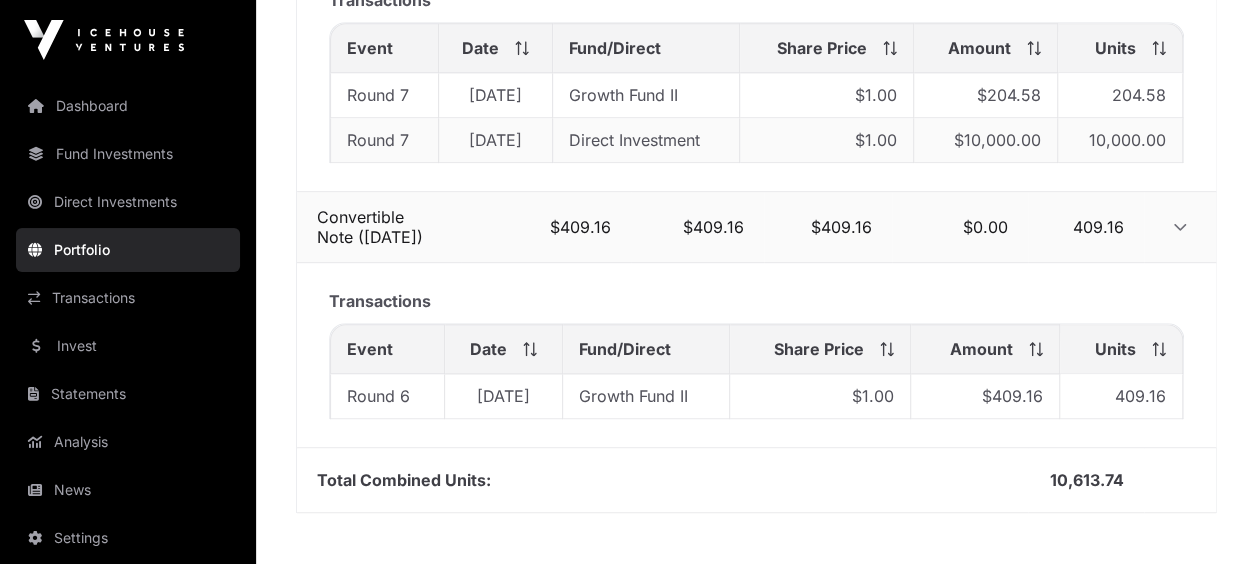 scroll, scrollTop: 1011, scrollLeft: 0, axis: vertical 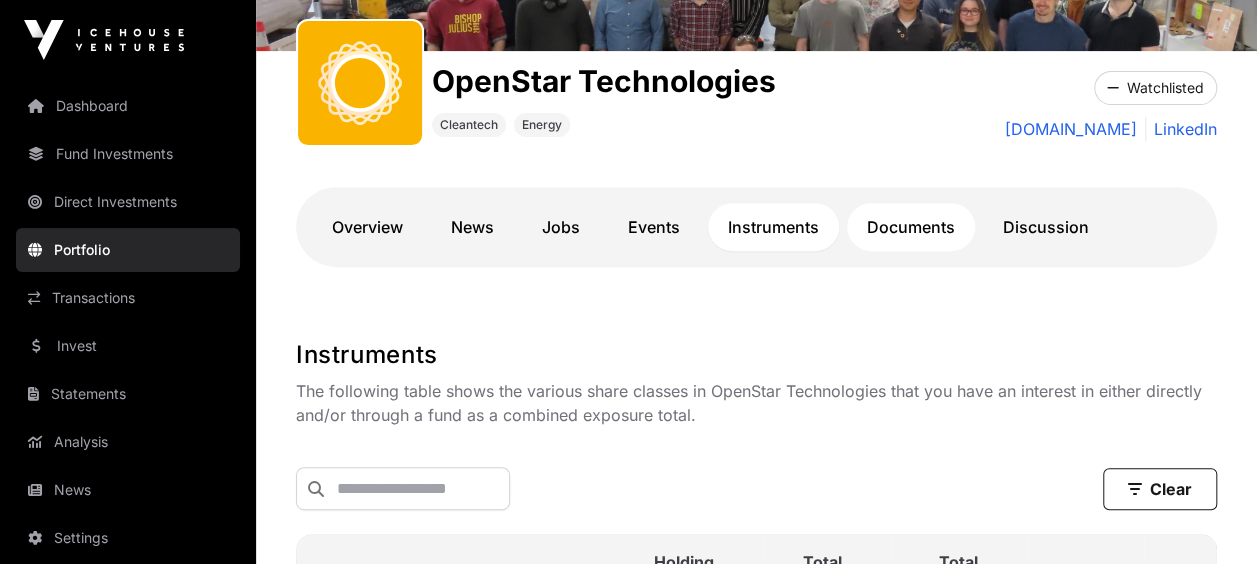 click on "Documents" 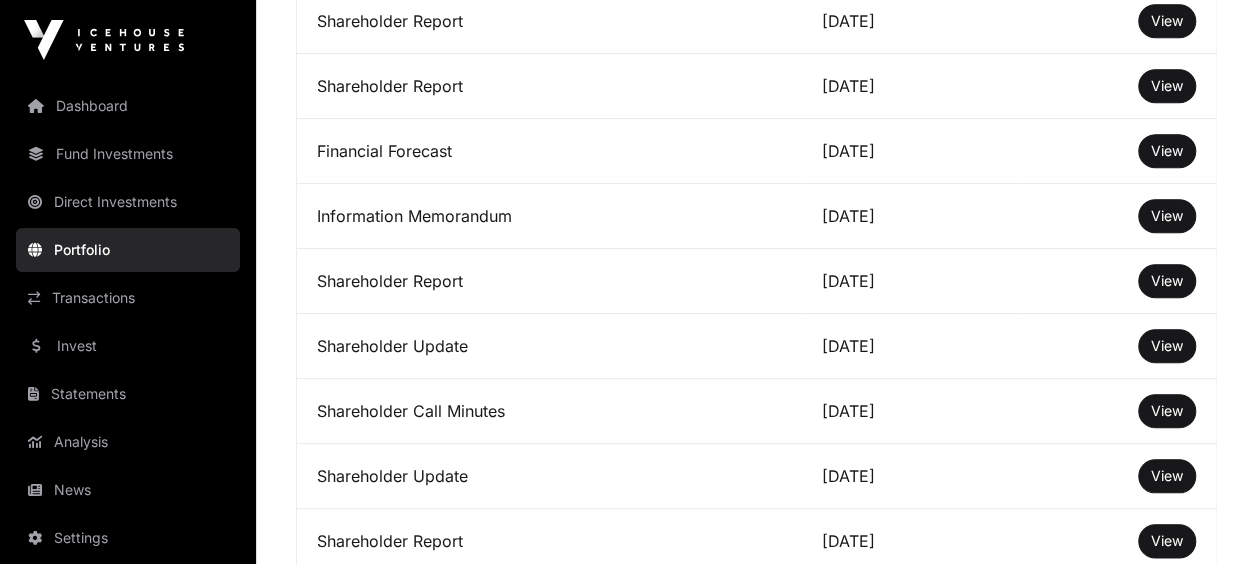 scroll, scrollTop: 889, scrollLeft: 0, axis: vertical 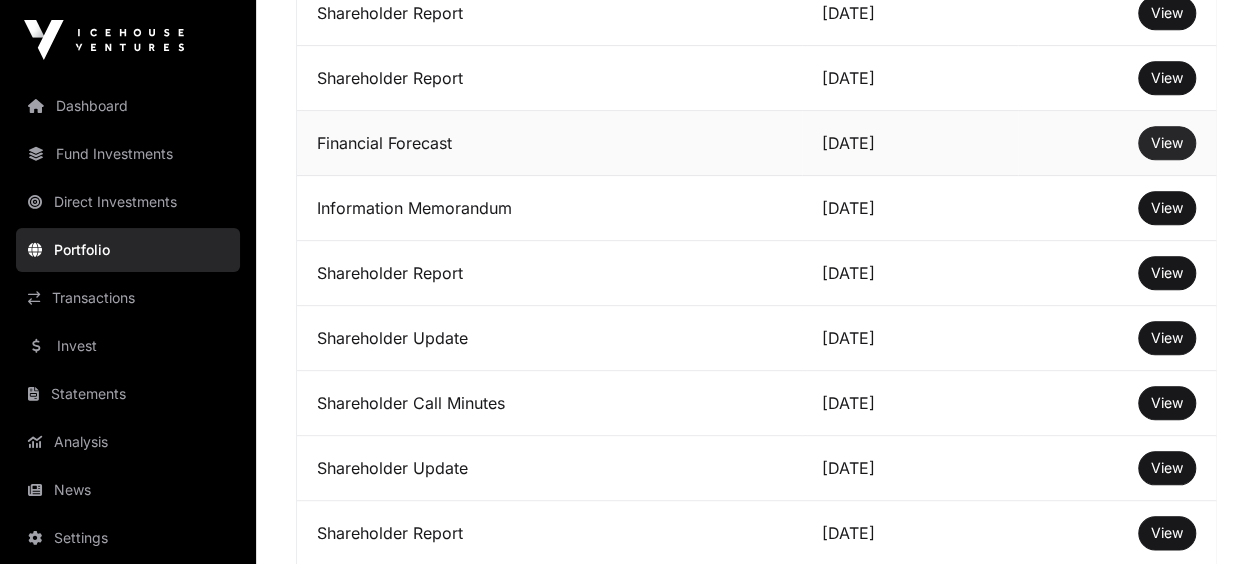 click on "View" 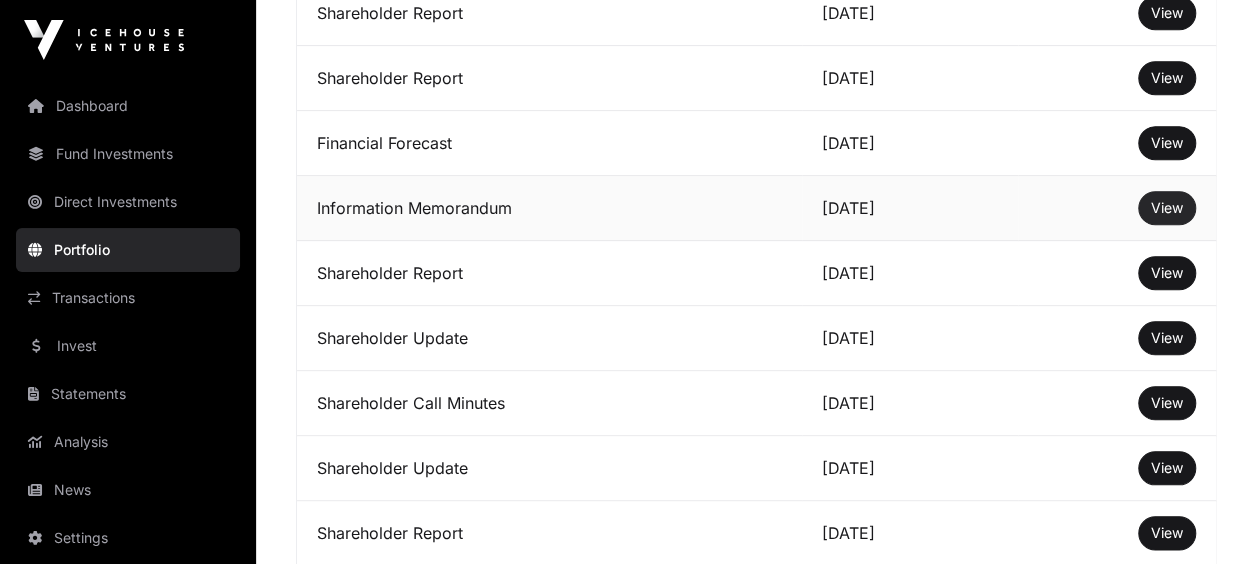 click on "View" 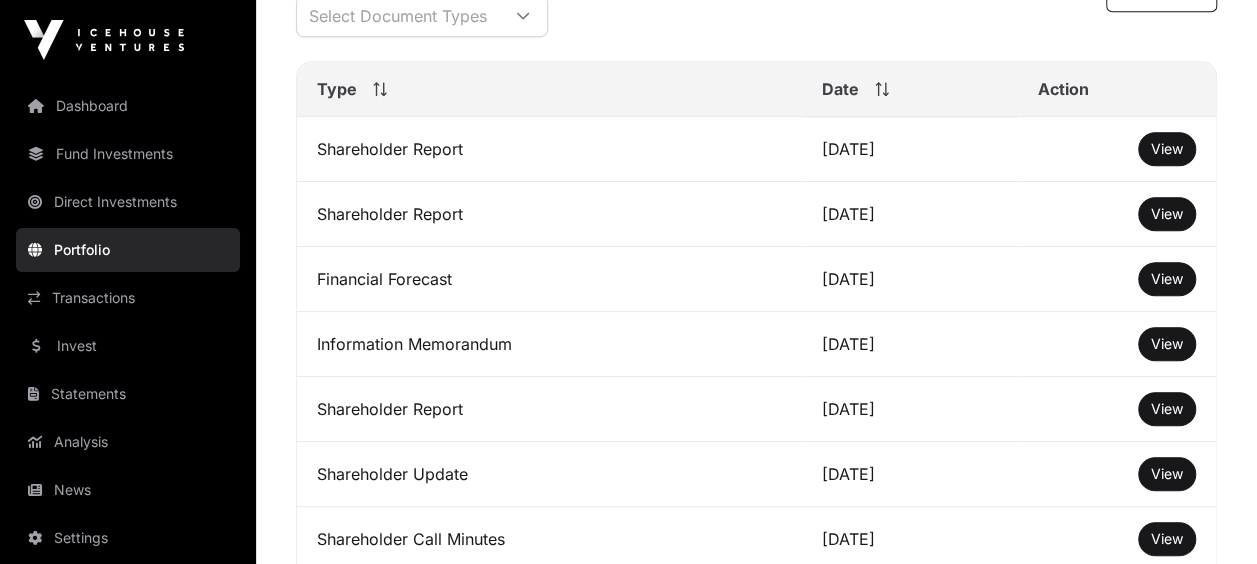 scroll, scrollTop: 757, scrollLeft: 0, axis: vertical 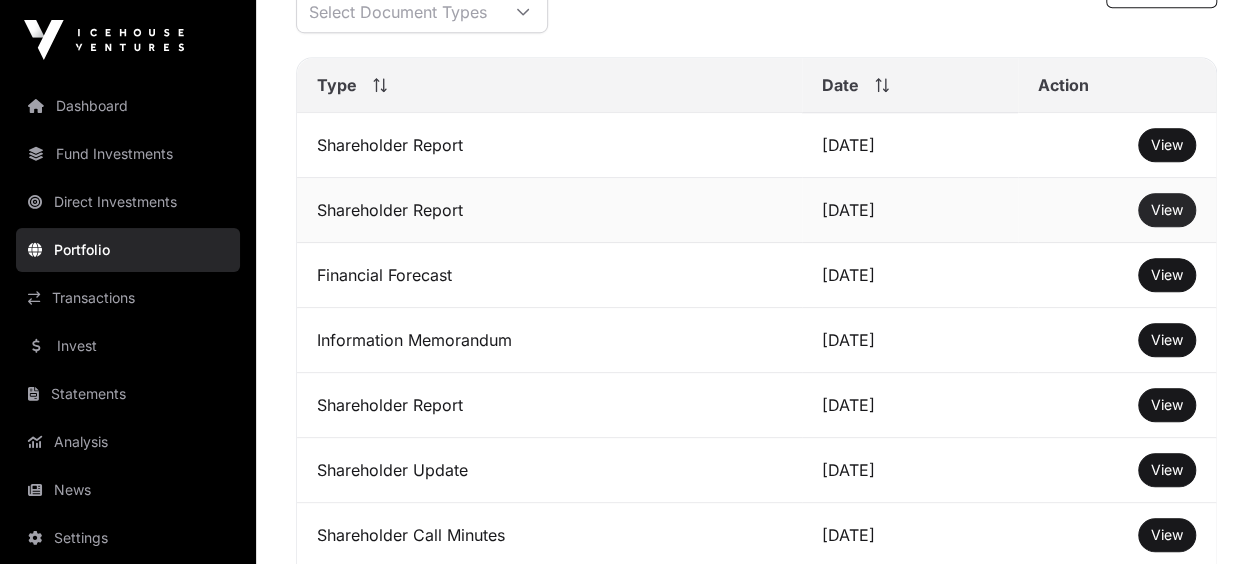 click on "View" 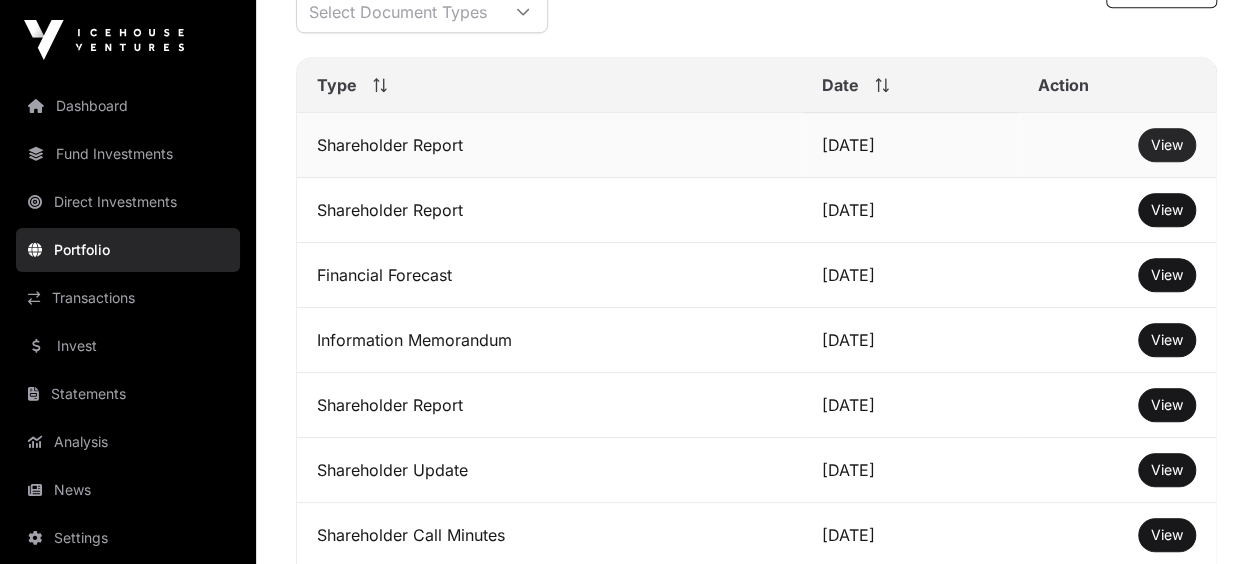 click on "View" 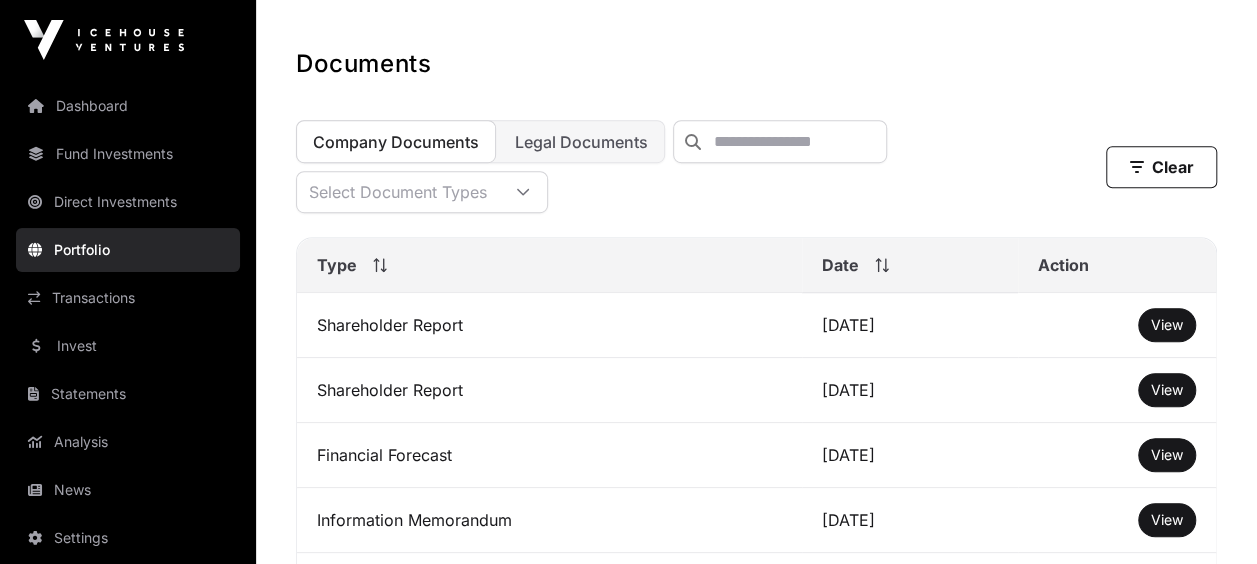 scroll, scrollTop: 0, scrollLeft: 0, axis: both 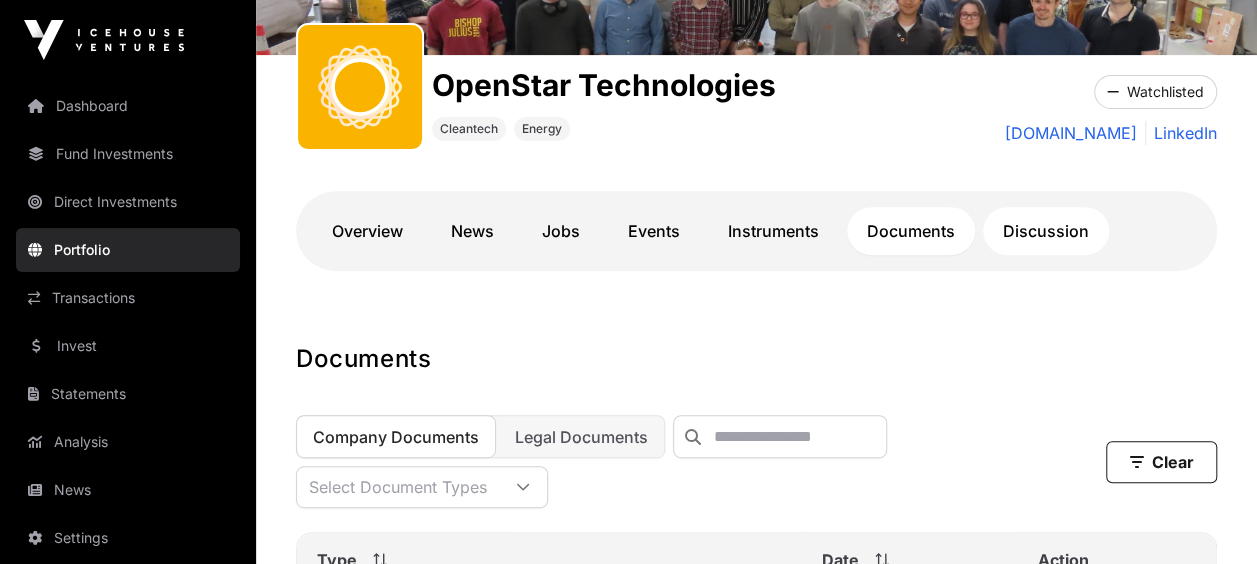 click on "Discussion" 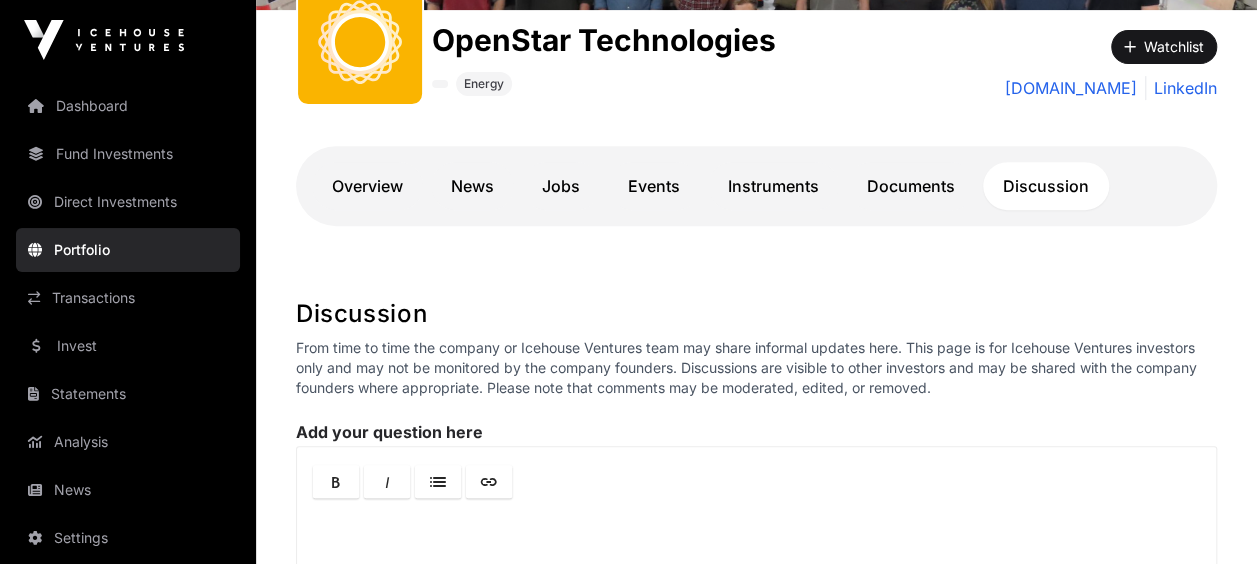 scroll, scrollTop: 322, scrollLeft: 0, axis: vertical 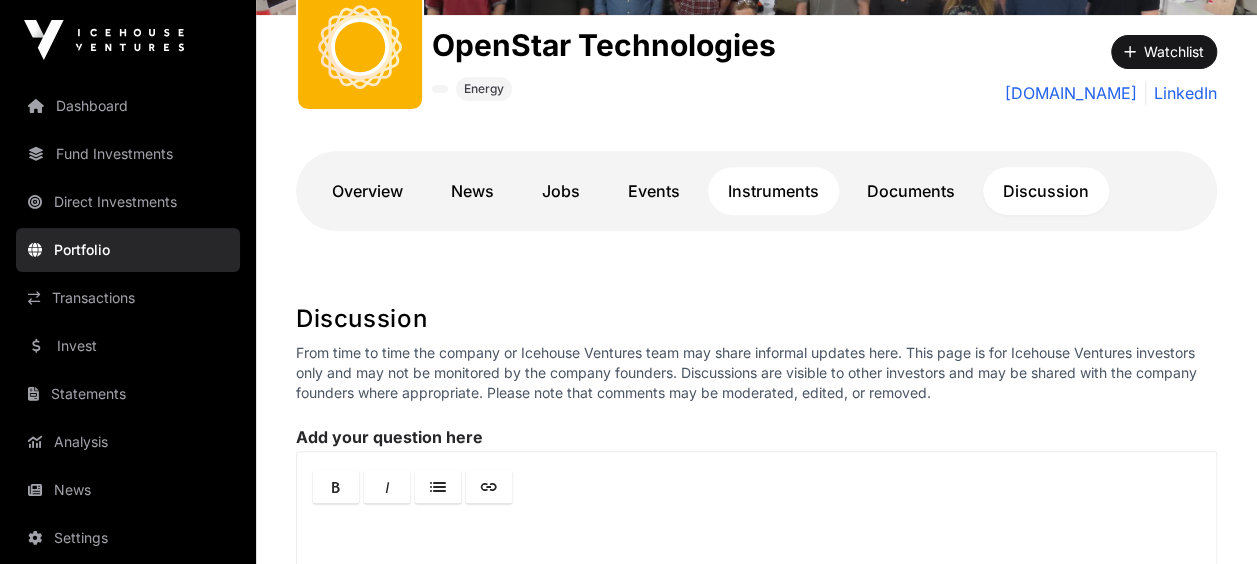 click on "Instruments" 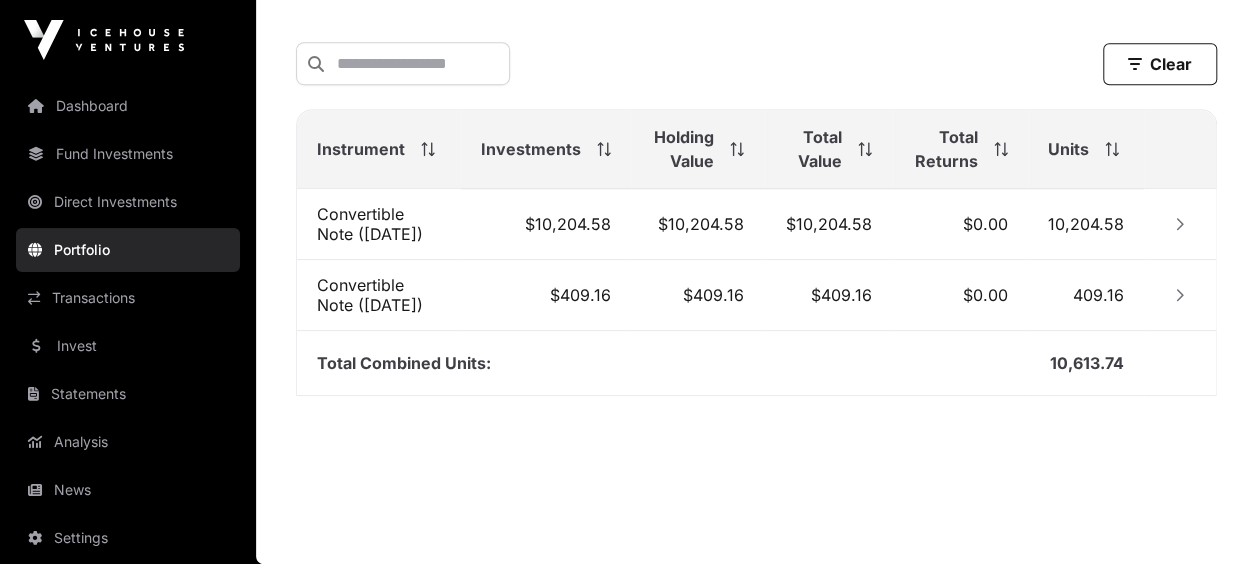 scroll, scrollTop: 727, scrollLeft: 0, axis: vertical 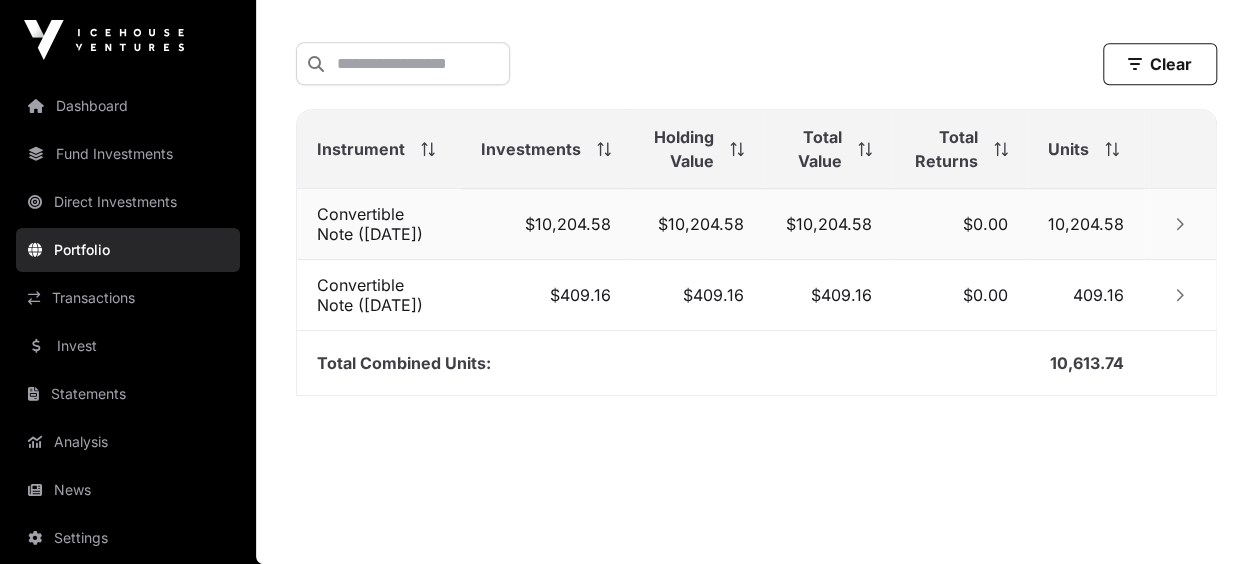 click 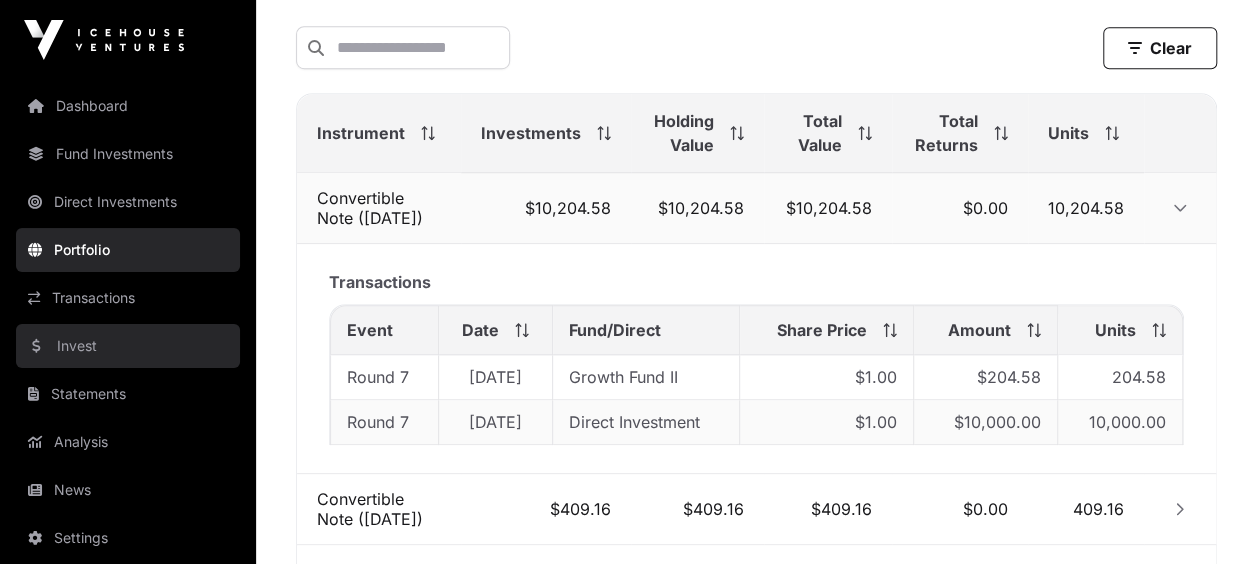click on "Invest" 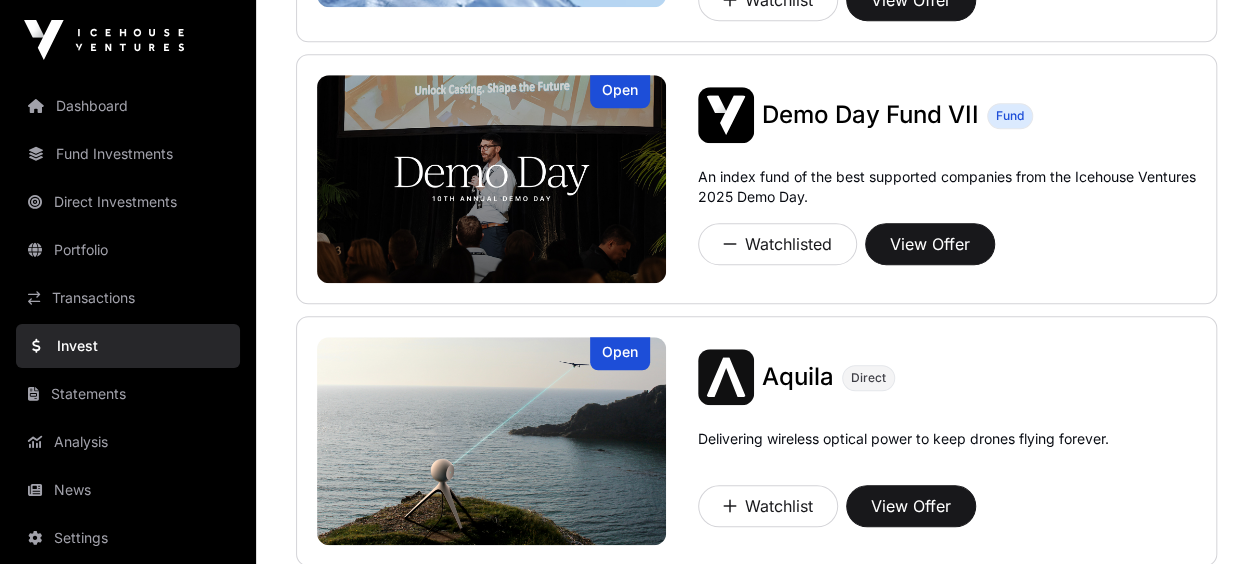 scroll, scrollTop: 0, scrollLeft: 0, axis: both 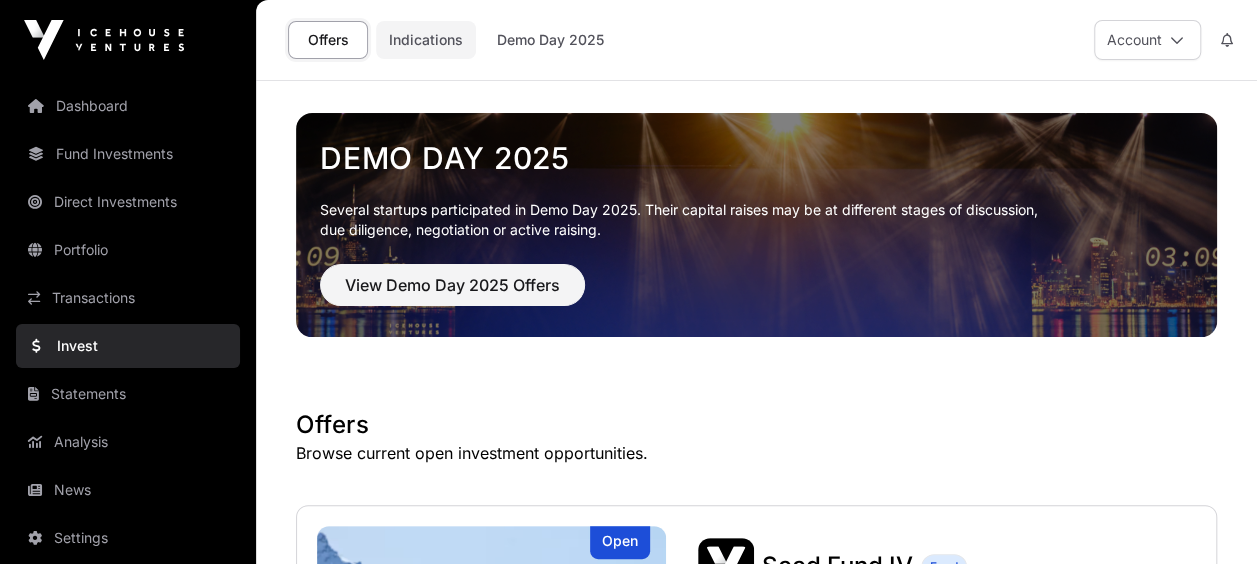 click on "Indications" 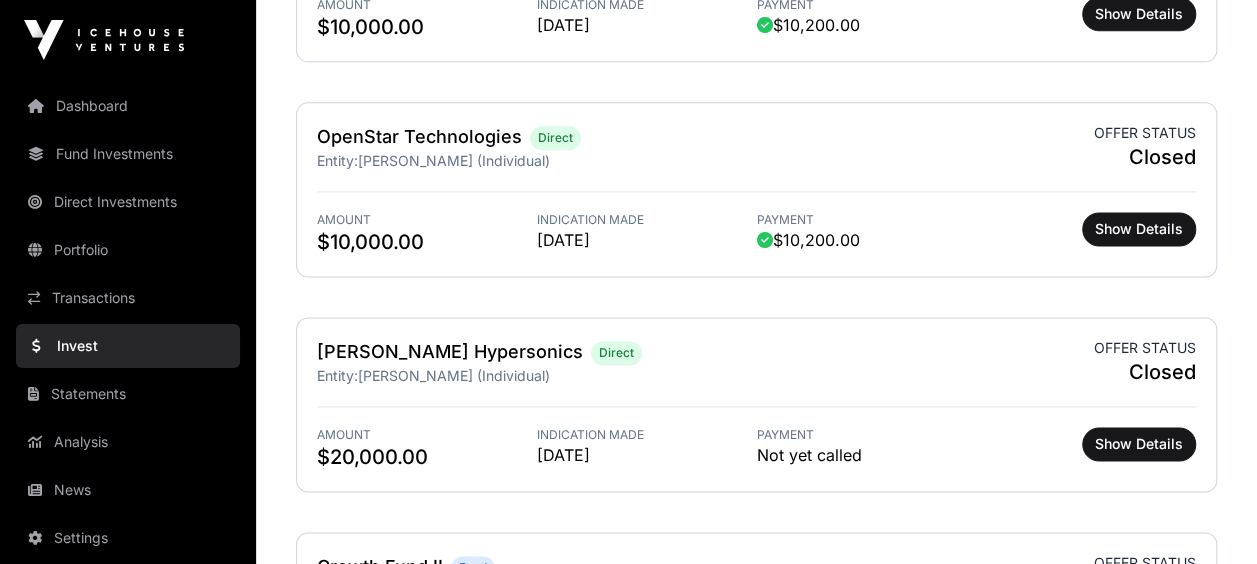 scroll, scrollTop: 1251, scrollLeft: 0, axis: vertical 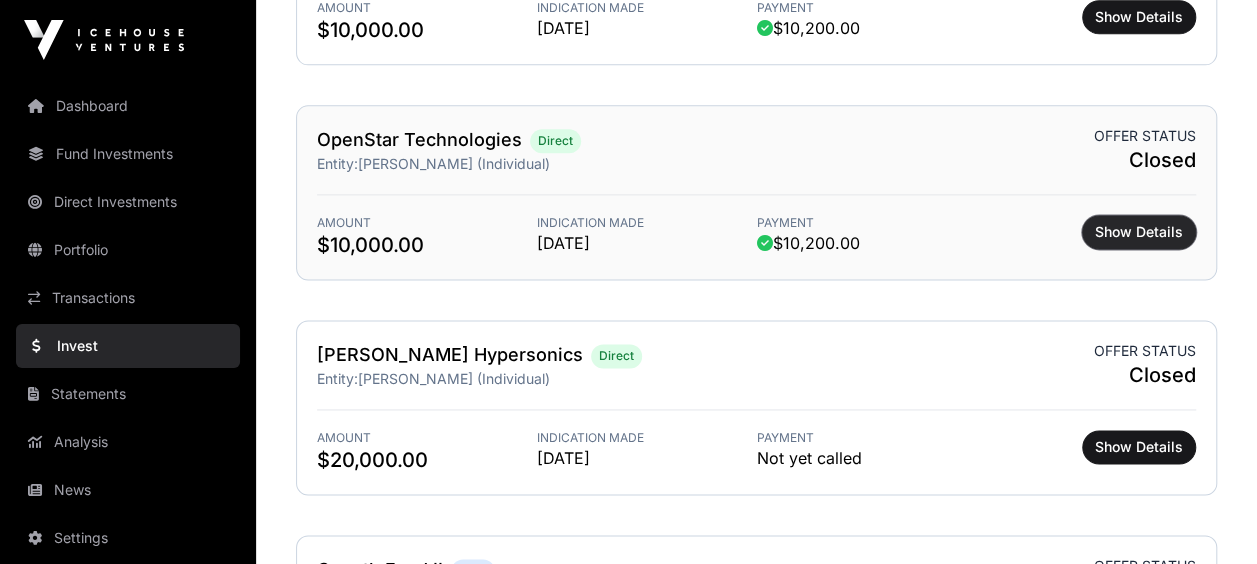 click on "Show Details" 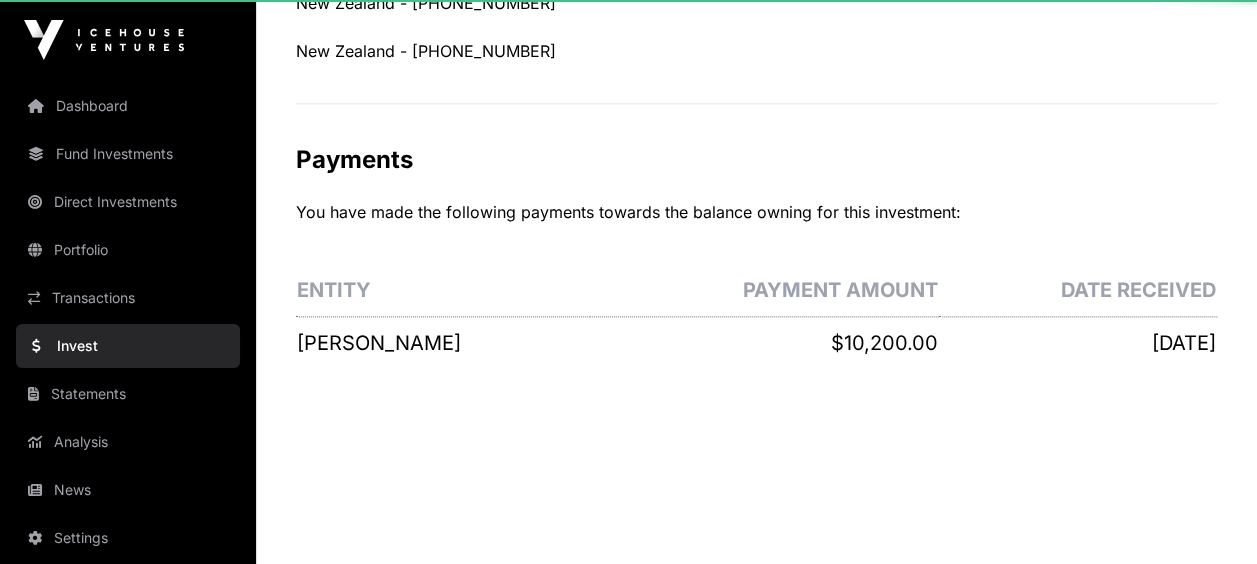scroll, scrollTop: 0, scrollLeft: 0, axis: both 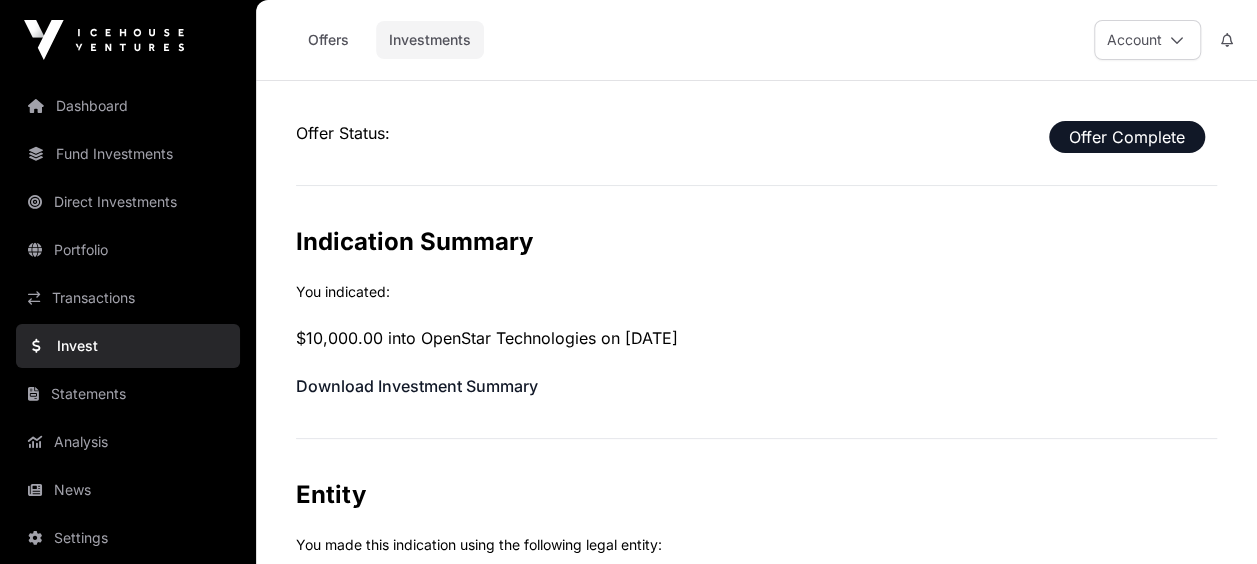 click on "Investments" 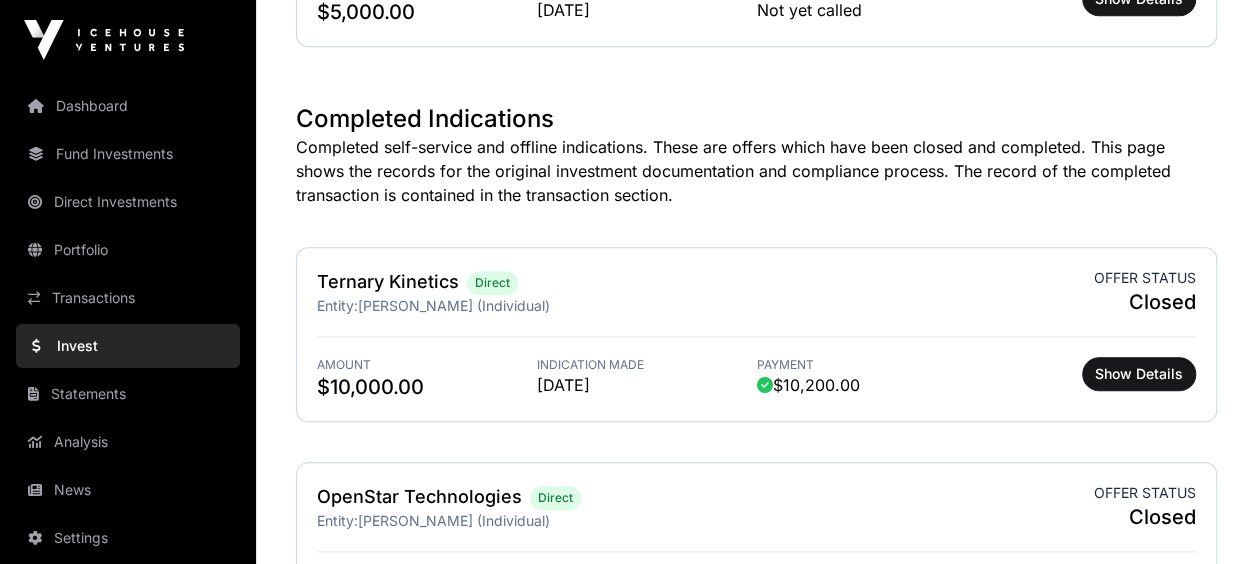 scroll, scrollTop: 0, scrollLeft: 0, axis: both 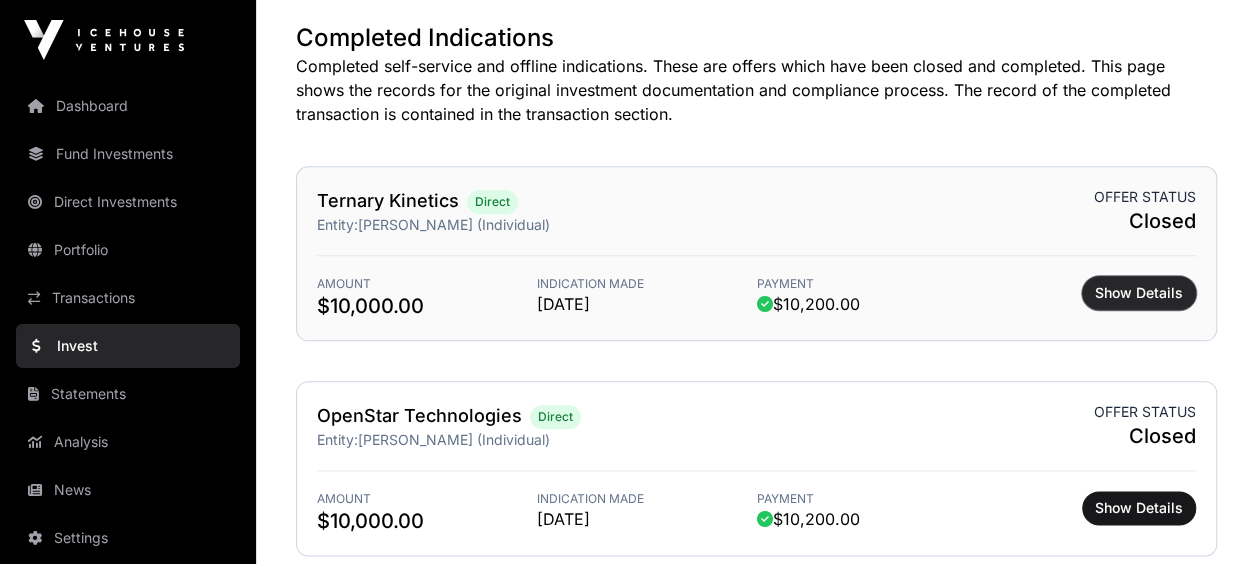 click on "Show Details" 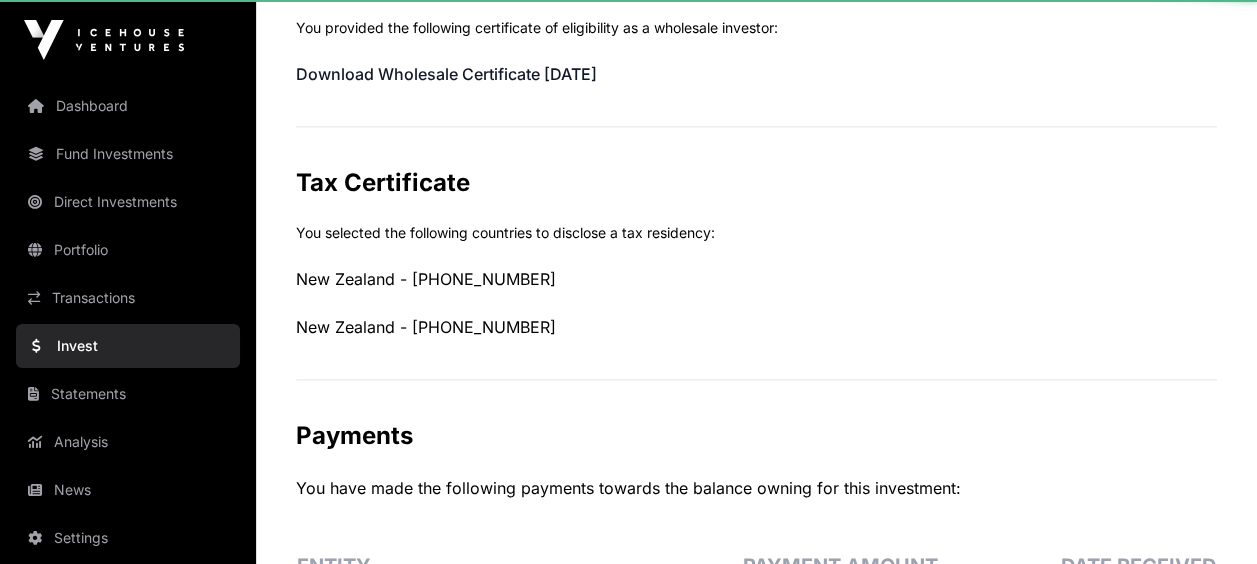 scroll, scrollTop: 0, scrollLeft: 0, axis: both 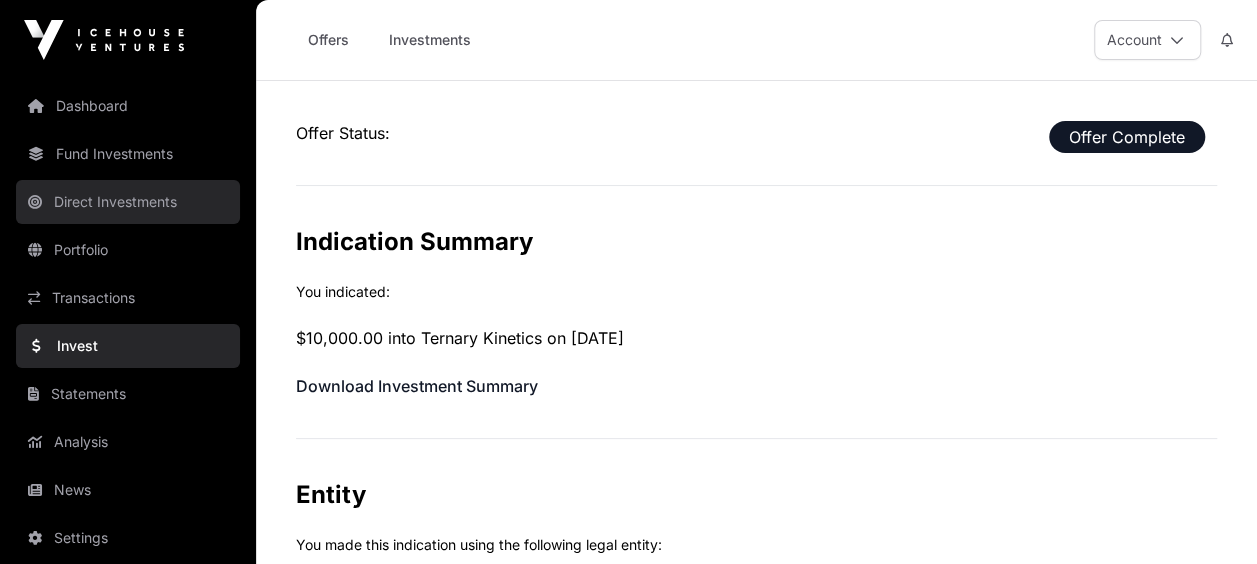 click on "Direct Investments" 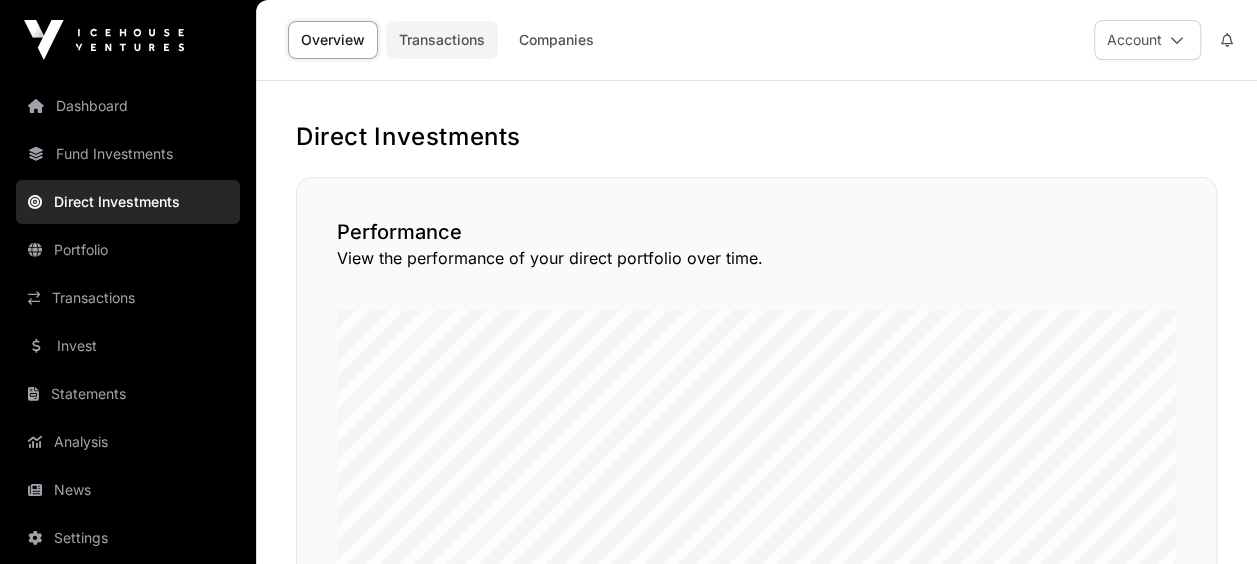 click on "Transactions" 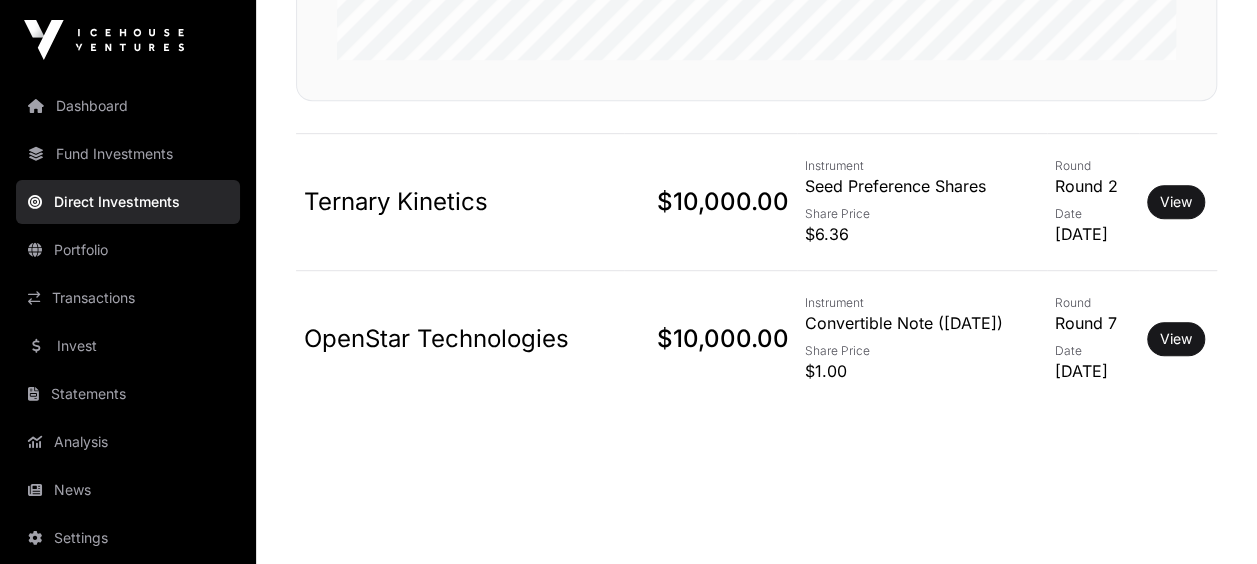 scroll, scrollTop: 521, scrollLeft: 0, axis: vertical 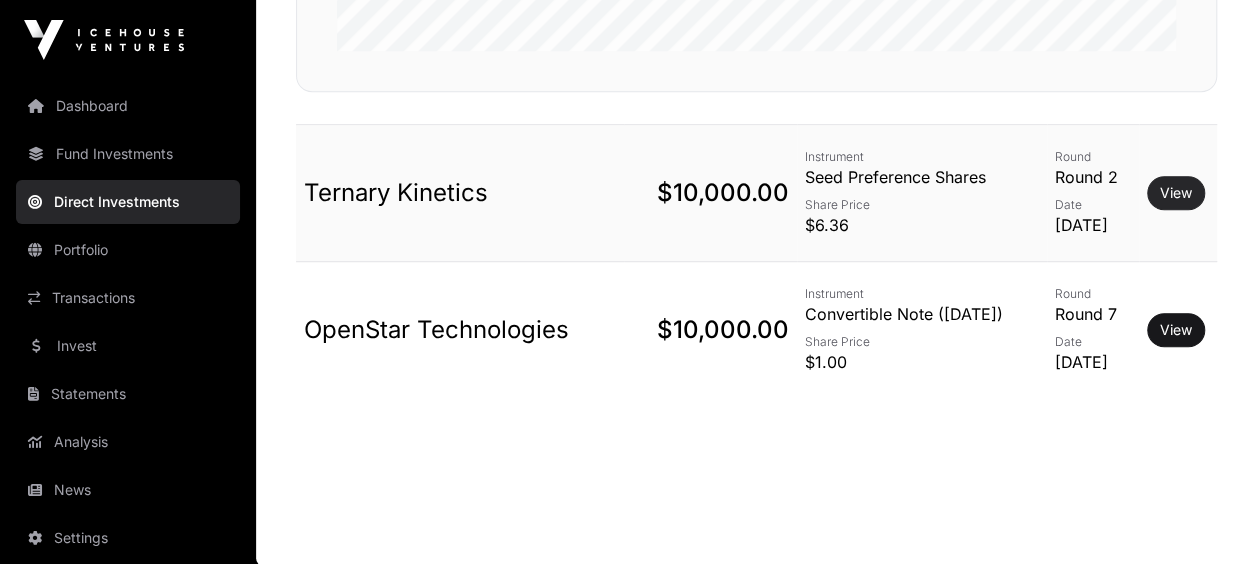 click on "View" 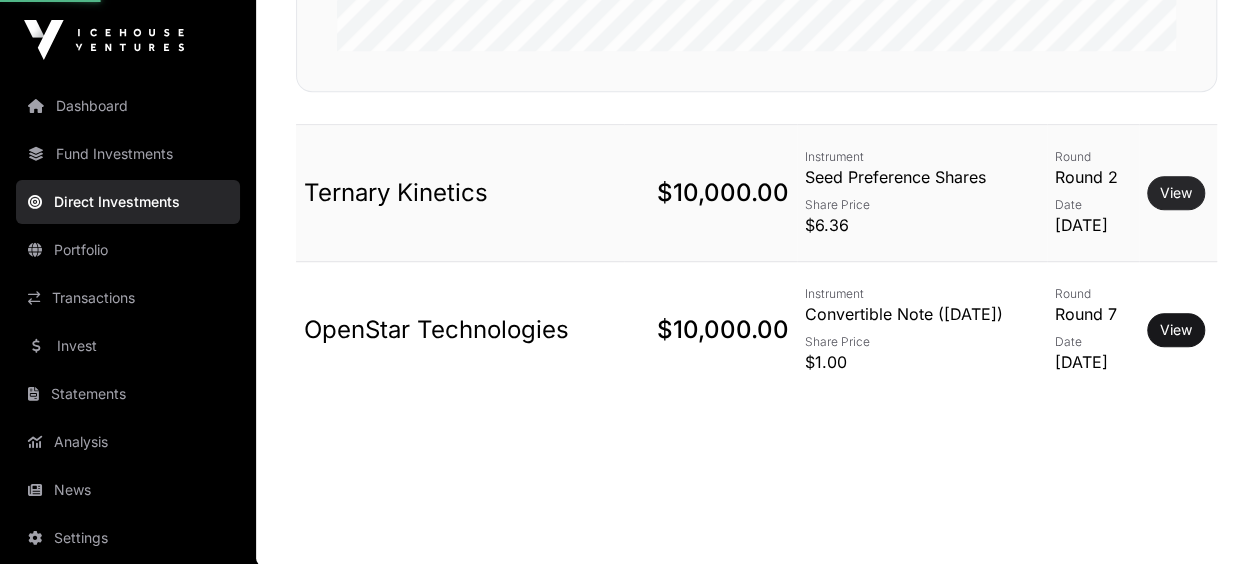 scroll, scrollTop: 0, scrollLeft: 0, axis: both 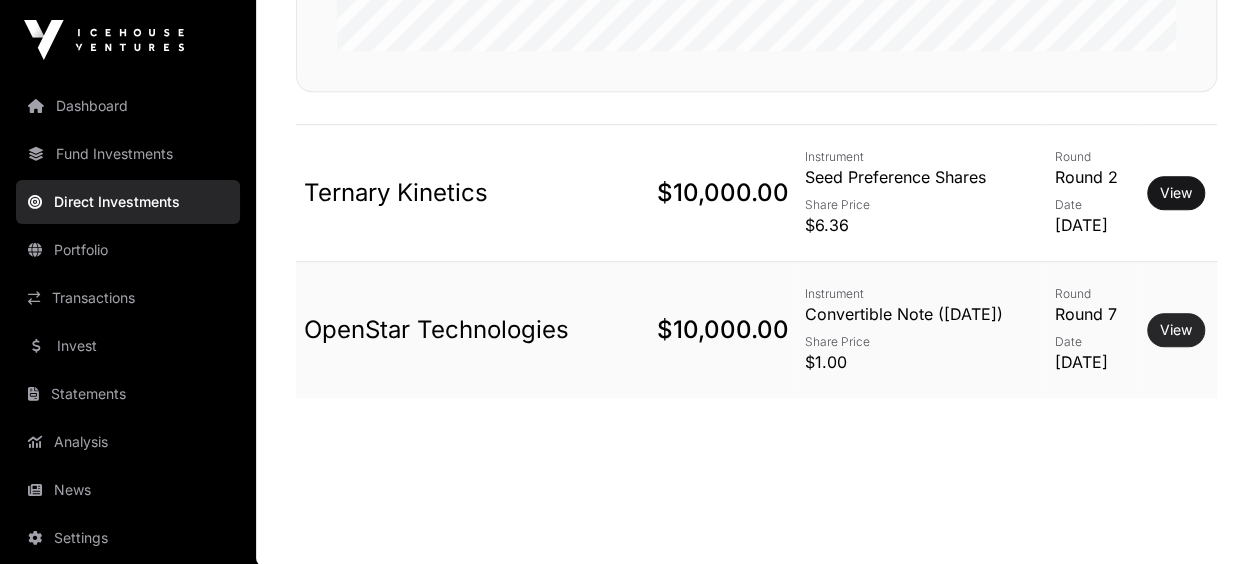 click on "View" 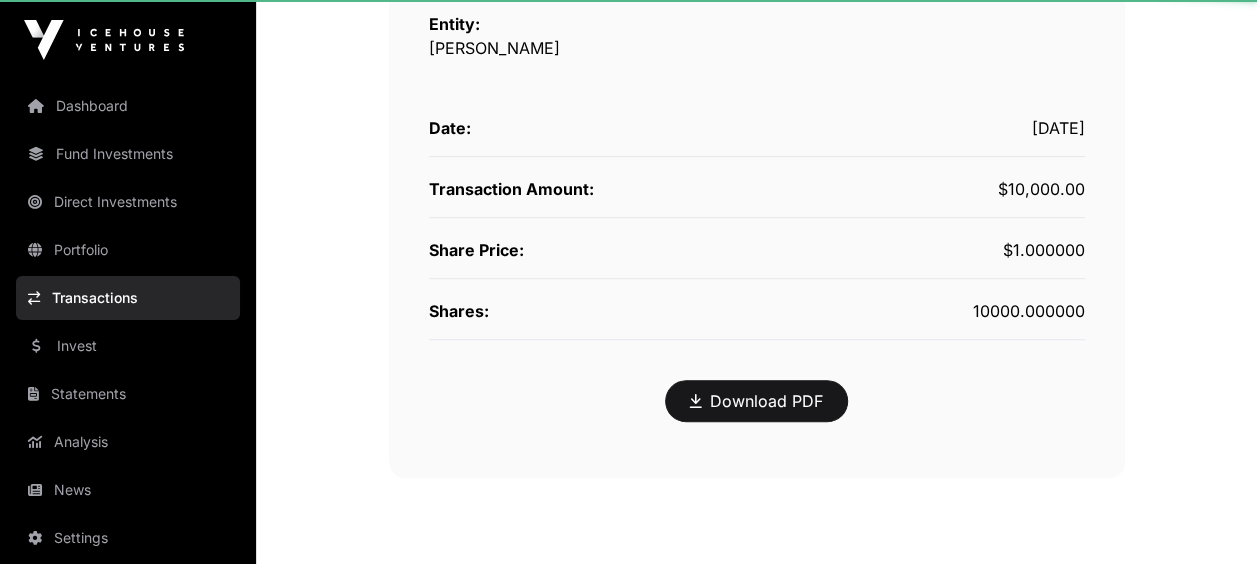 scroll, scrollTop: 0, scrollLeft: 0, axis: both 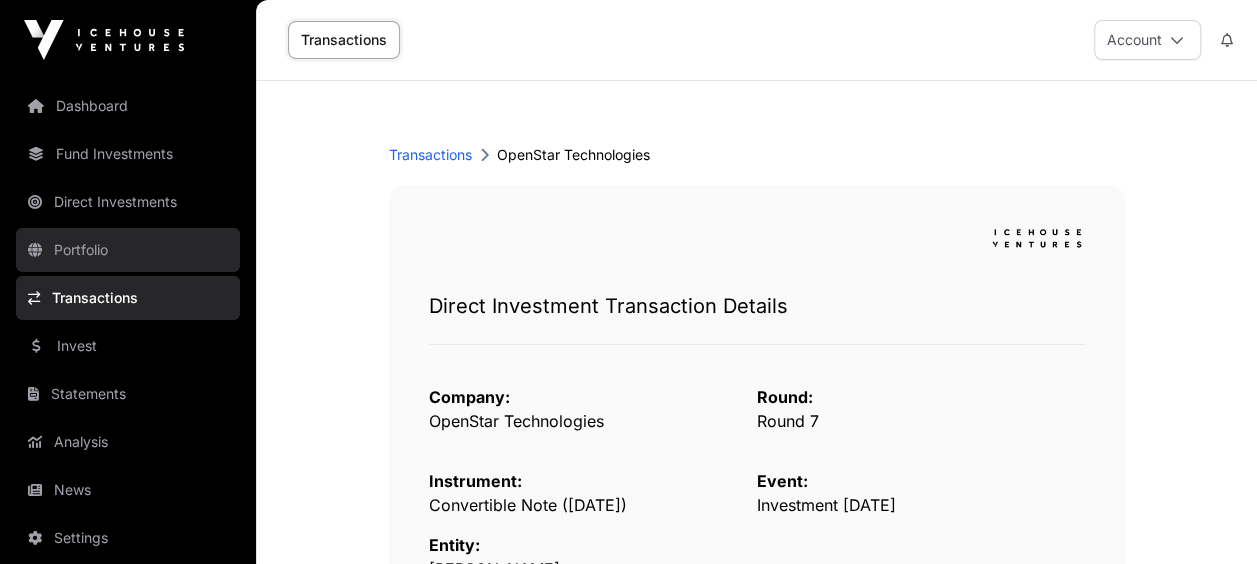 click on "Portfolio" 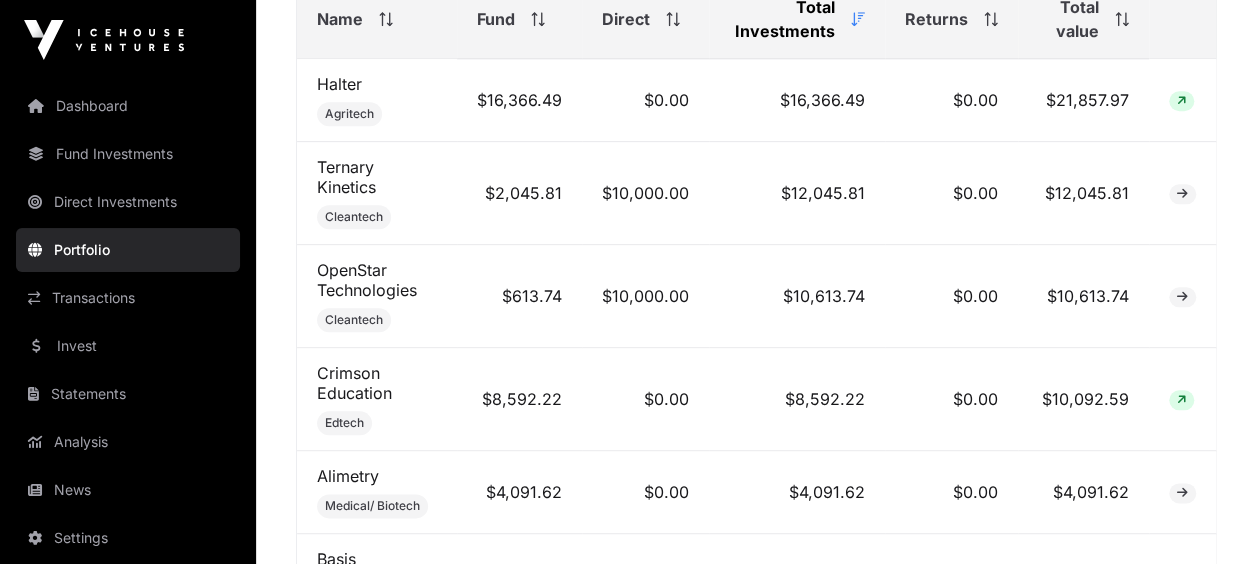 scroll, scrollTop: 950, scrollLeft: 0, axis: vertical 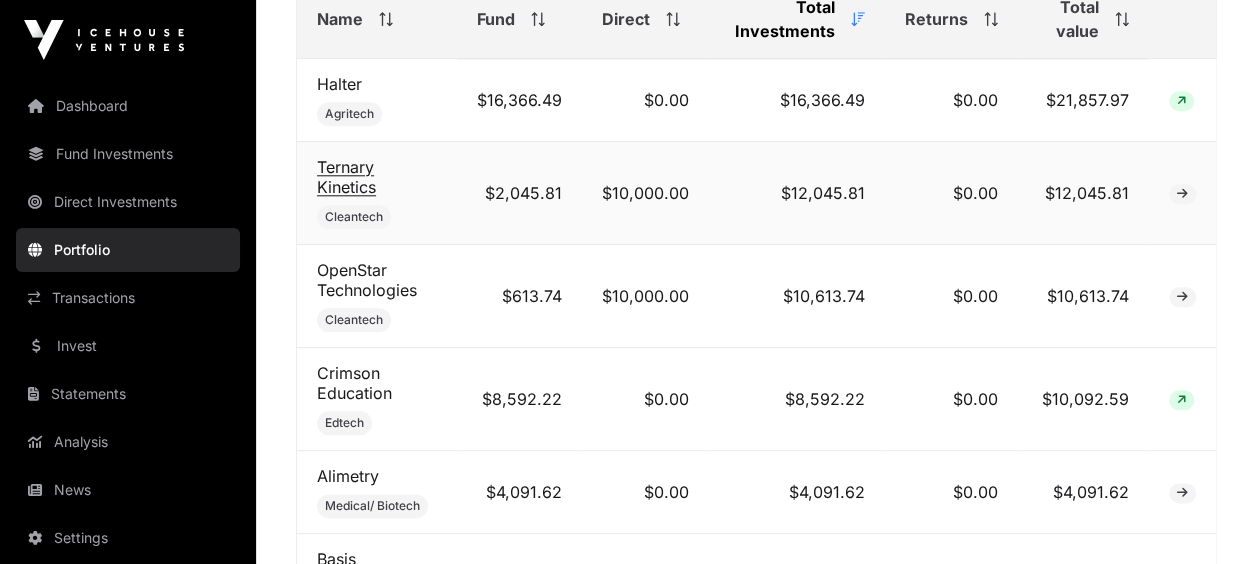click on "Ternary Kinetics" 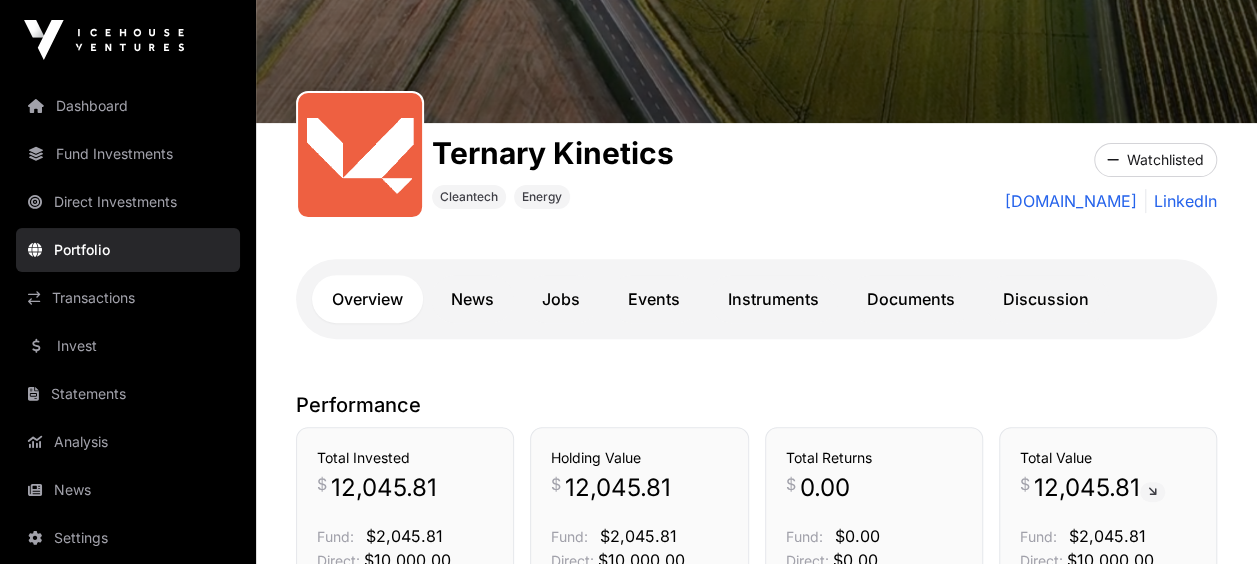scroll, scrollTop: 209, scrollLeft: 0, axis: vertical 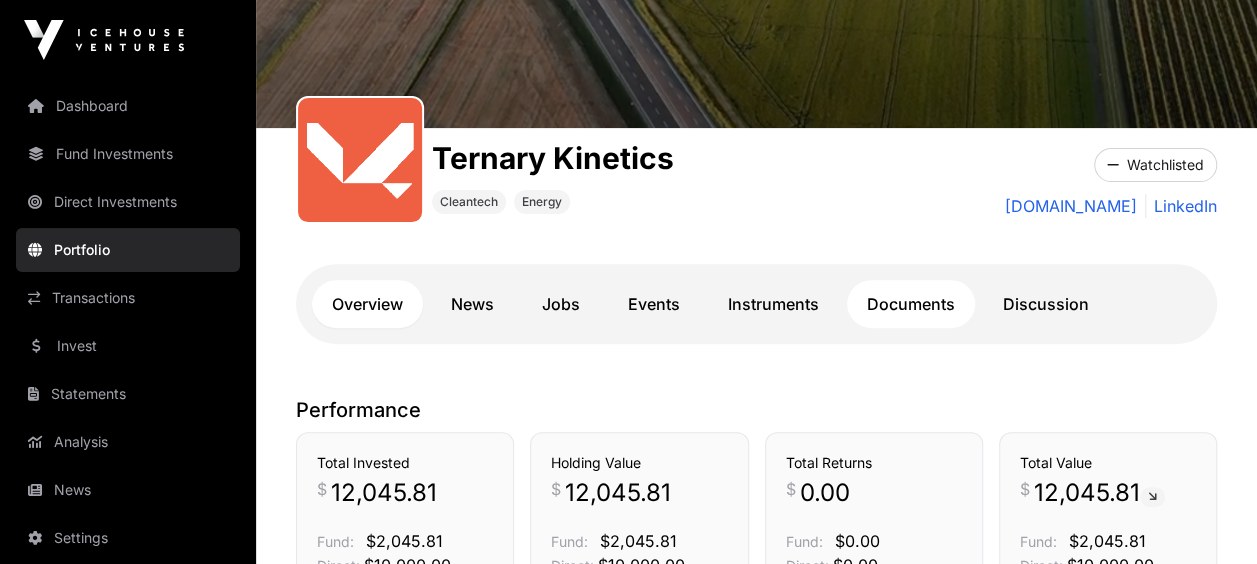 click on "Documents" 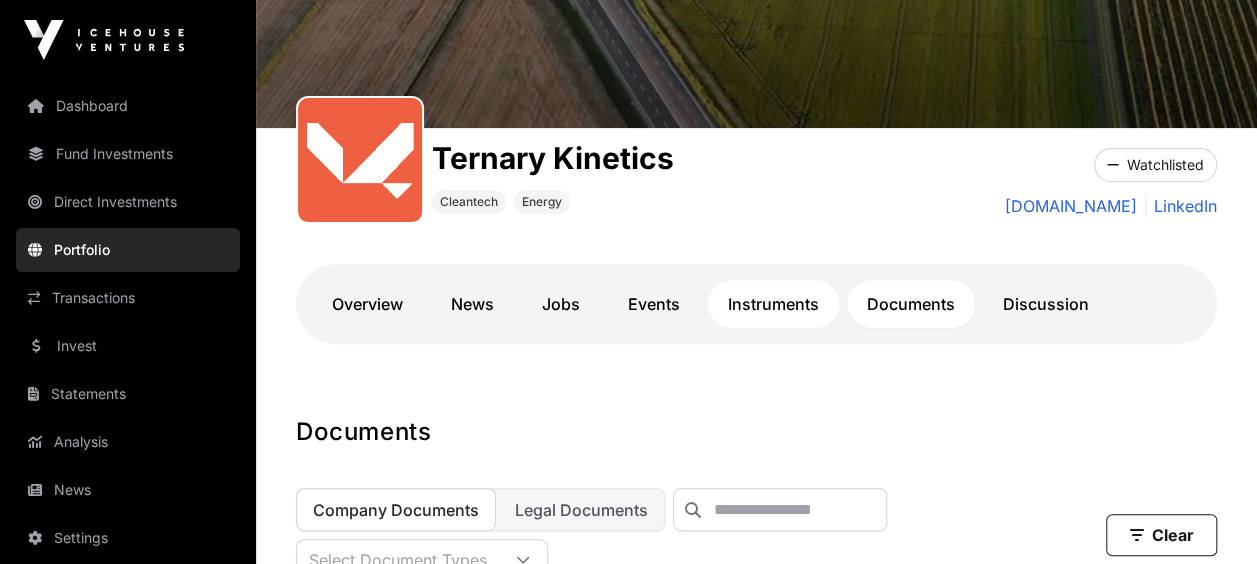 click on "Instruments" 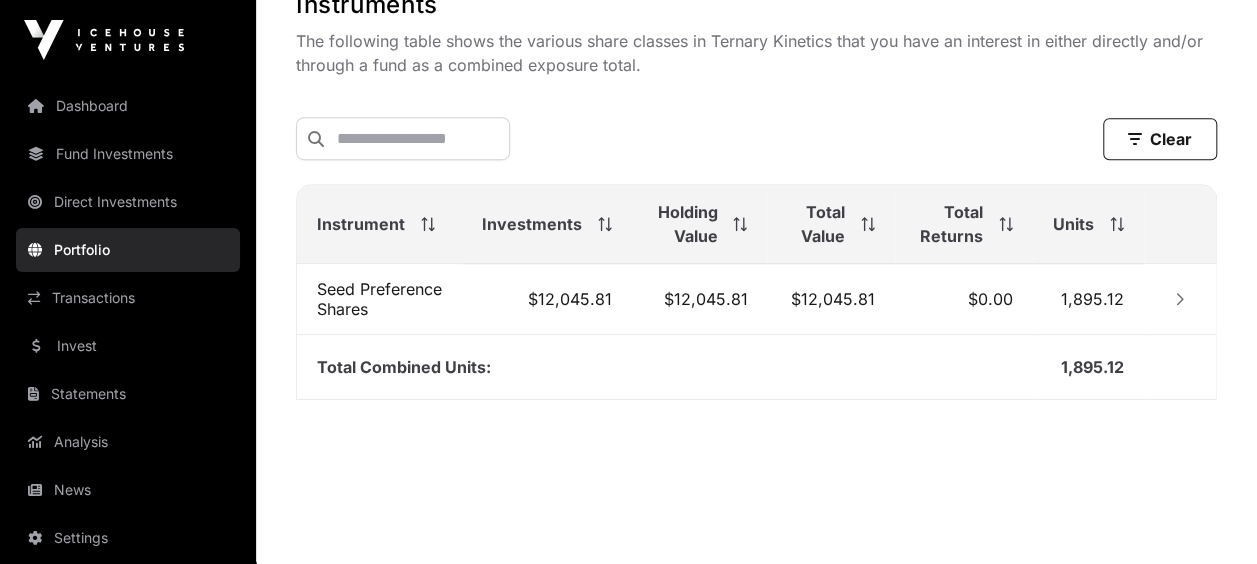 scroll, scrollTop: 638, scrollLeft: 0, axis: vertical 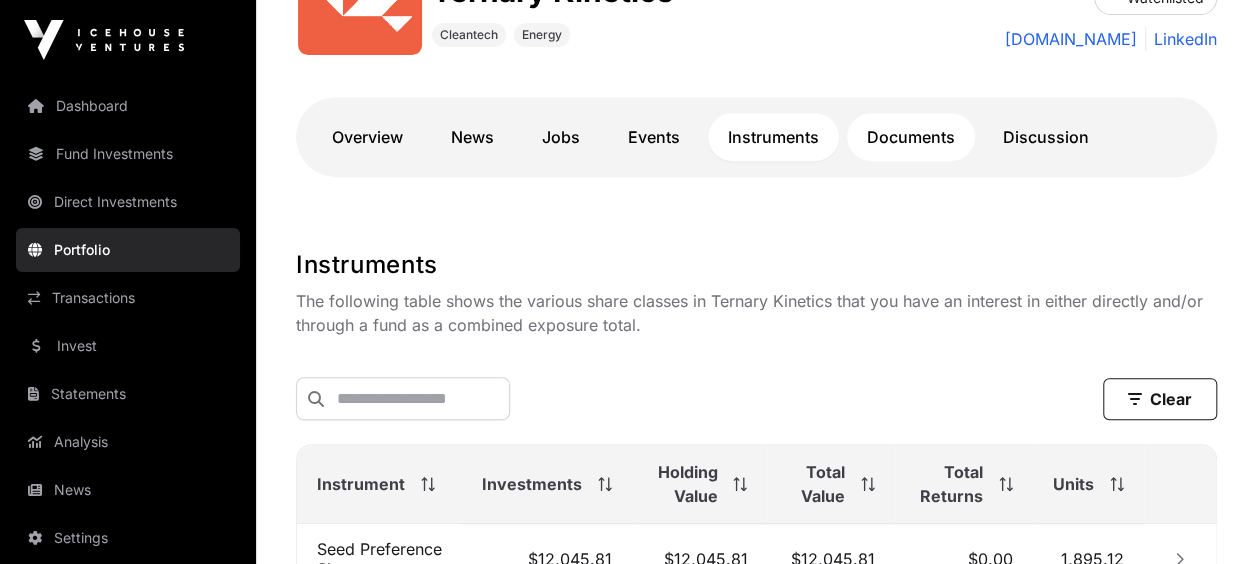 click on "Documents" 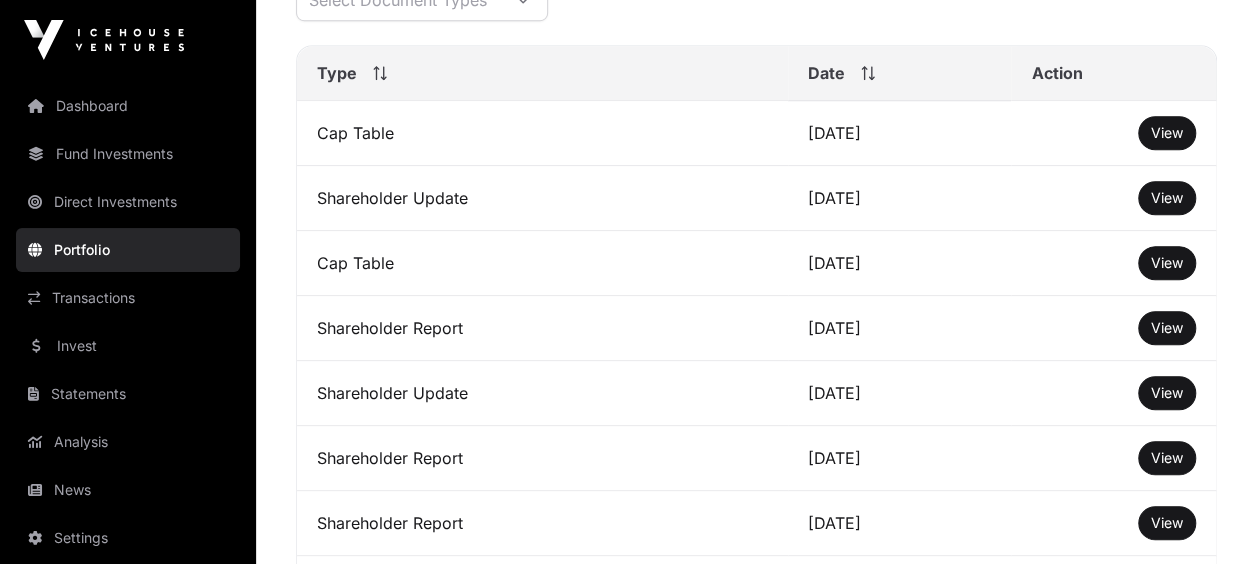 scroll, scrollTop: 771, scrollLeft: 0, axis: vertical 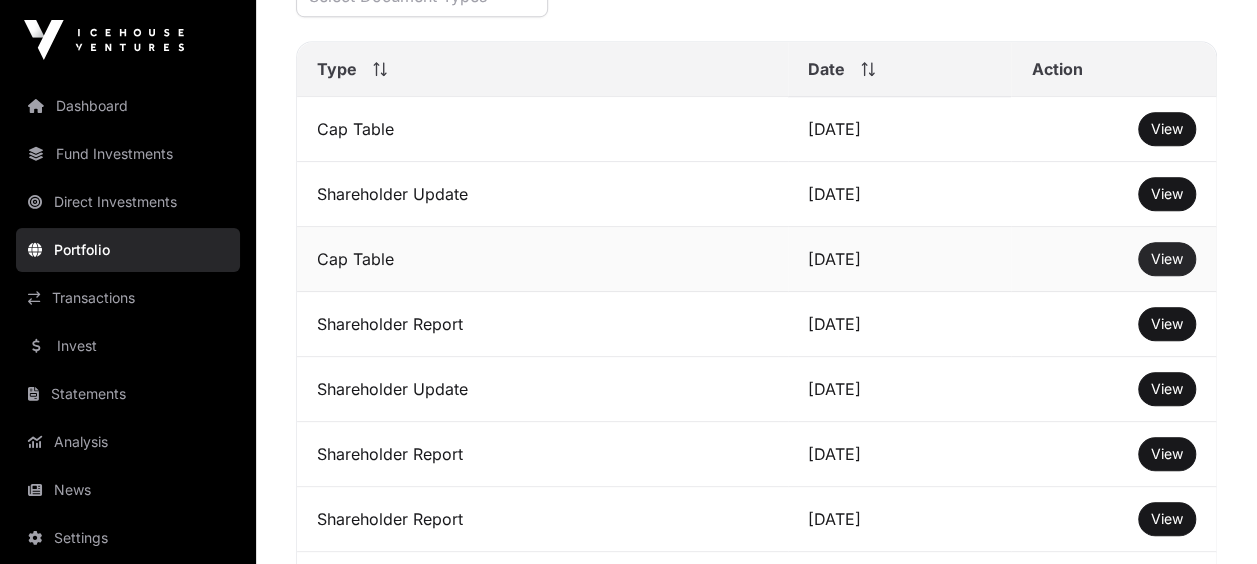 click on "View" 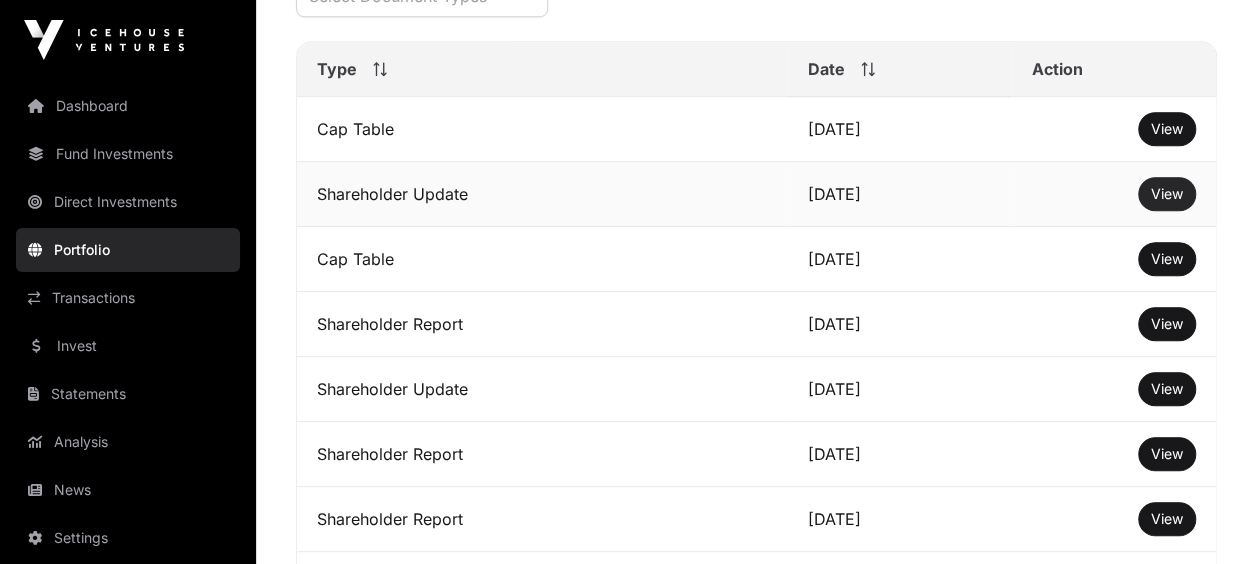 click on "View" 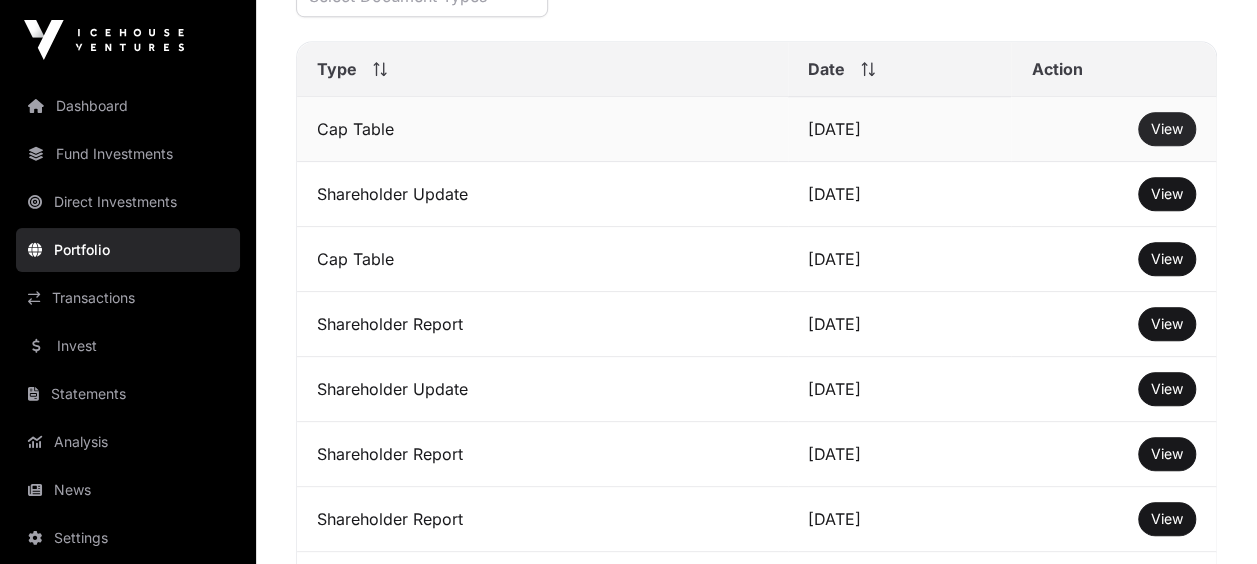 click on "View" 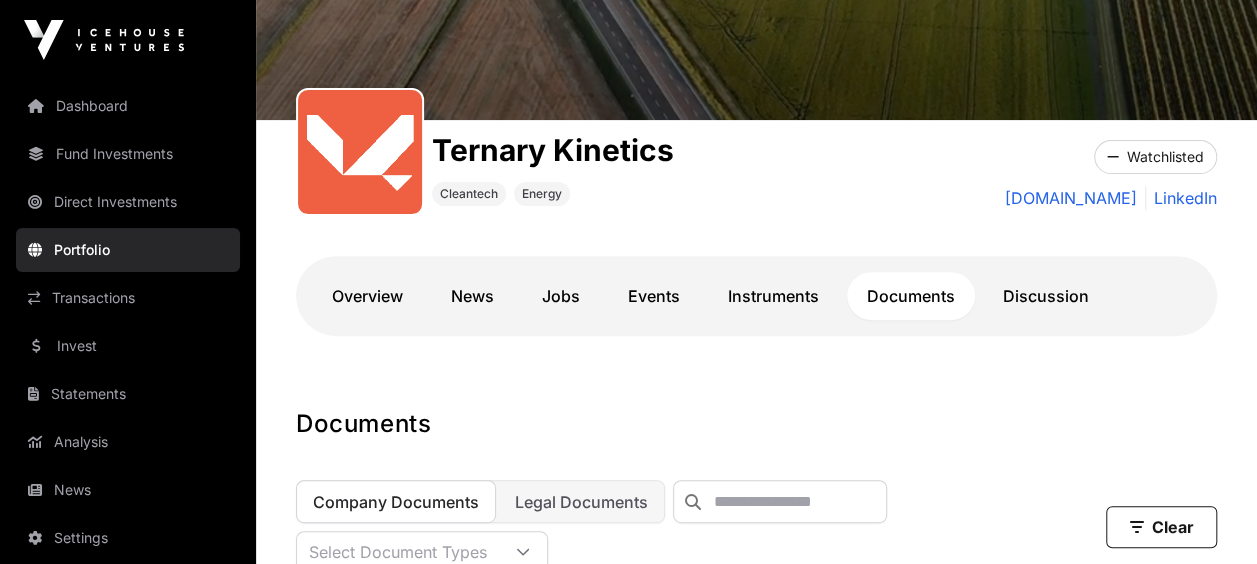 scroll, scrollTop: 206, scrollLeft: 0, axis: vertical 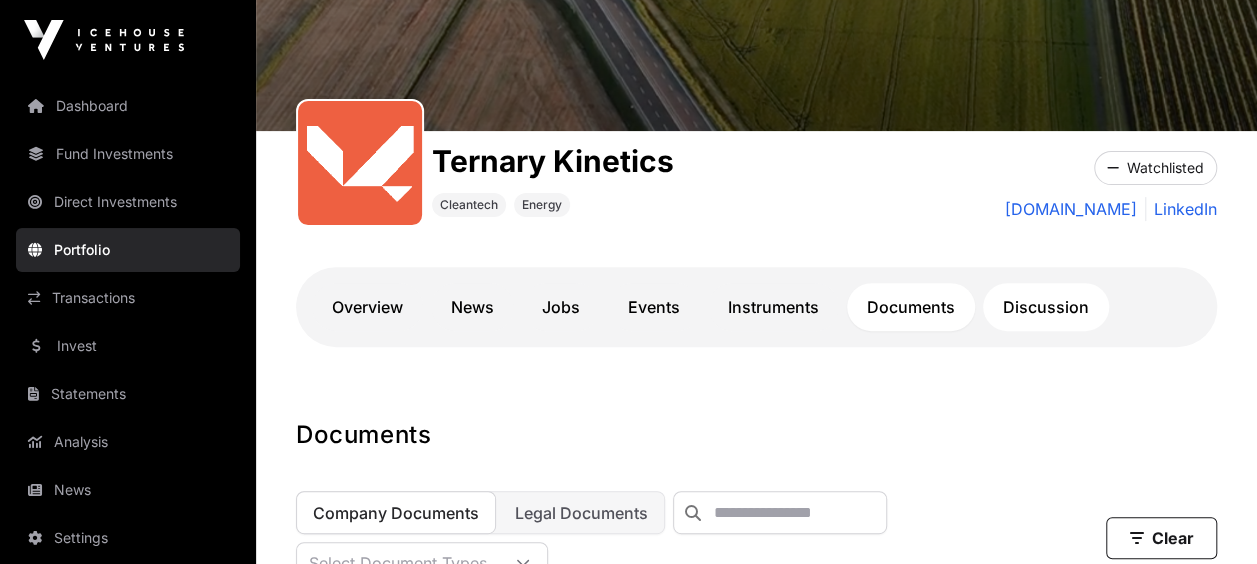 click on "Discussion" 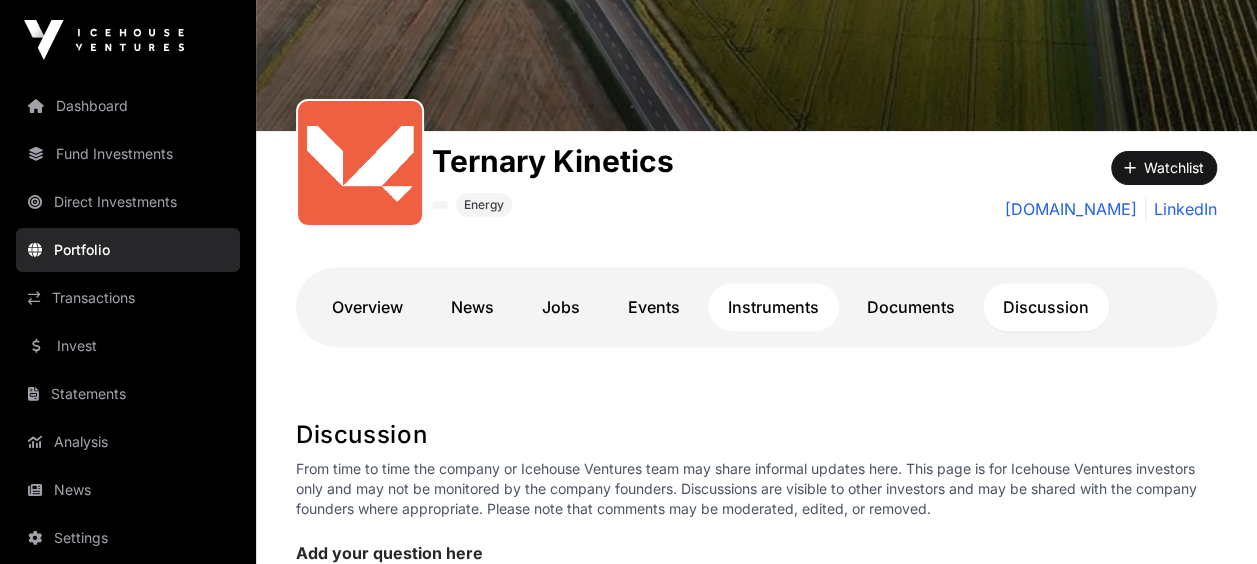 click on "Instruments" 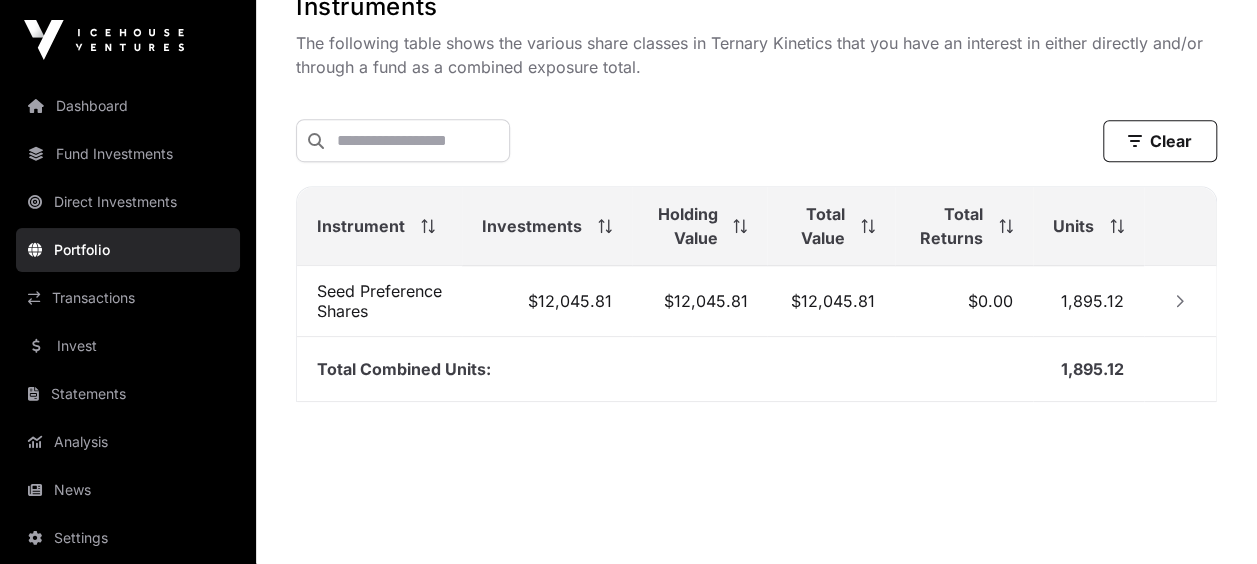 scroll, scrollTop: 638, scrollLeft: 0, axis: vertical 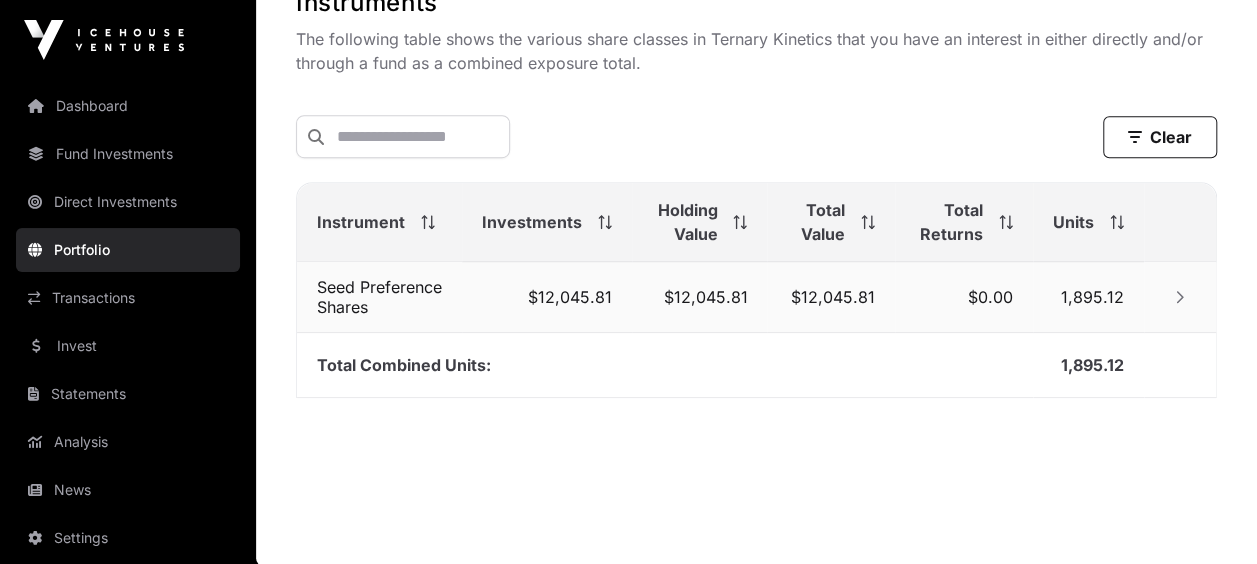 click 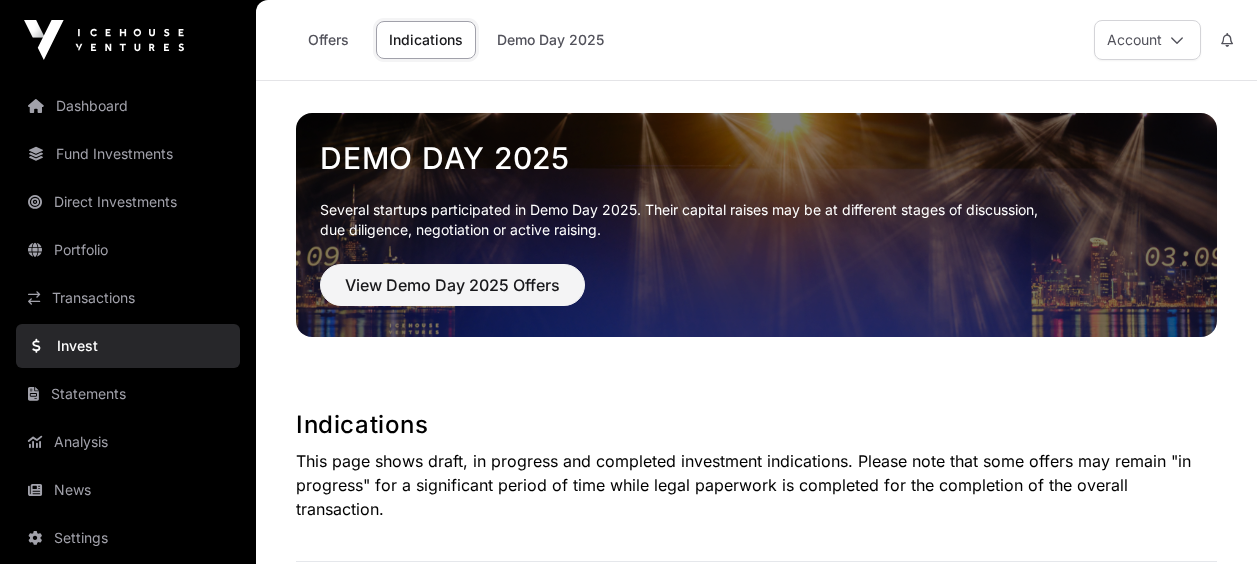 scroll, scrollTop: 1127, scrollLeft: 0, axis: vertical 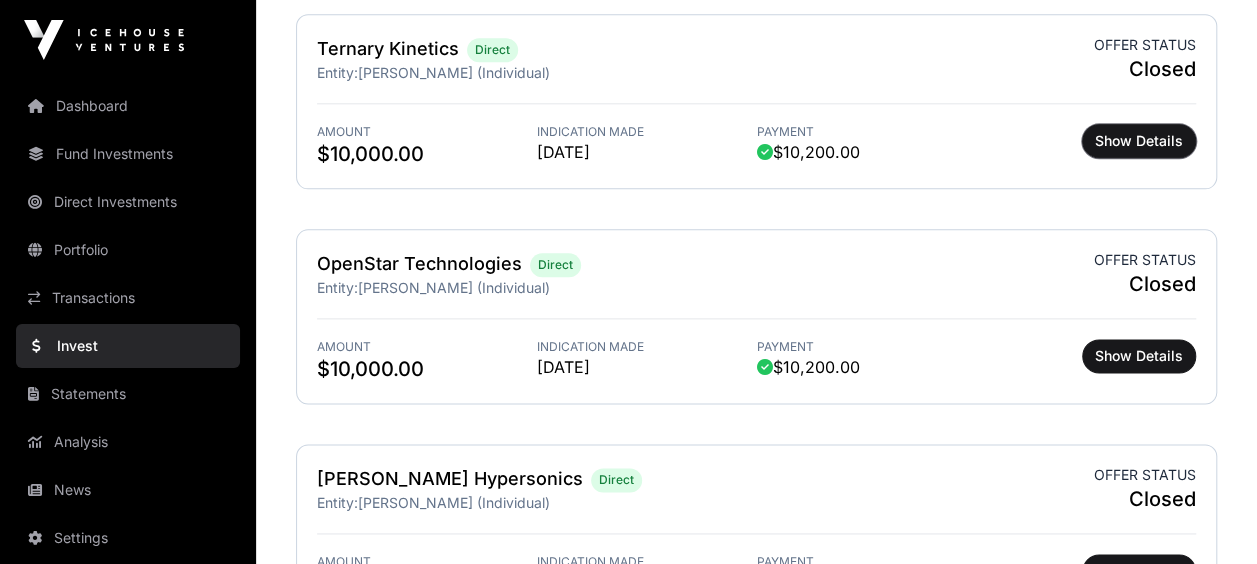 click on "Show Details" 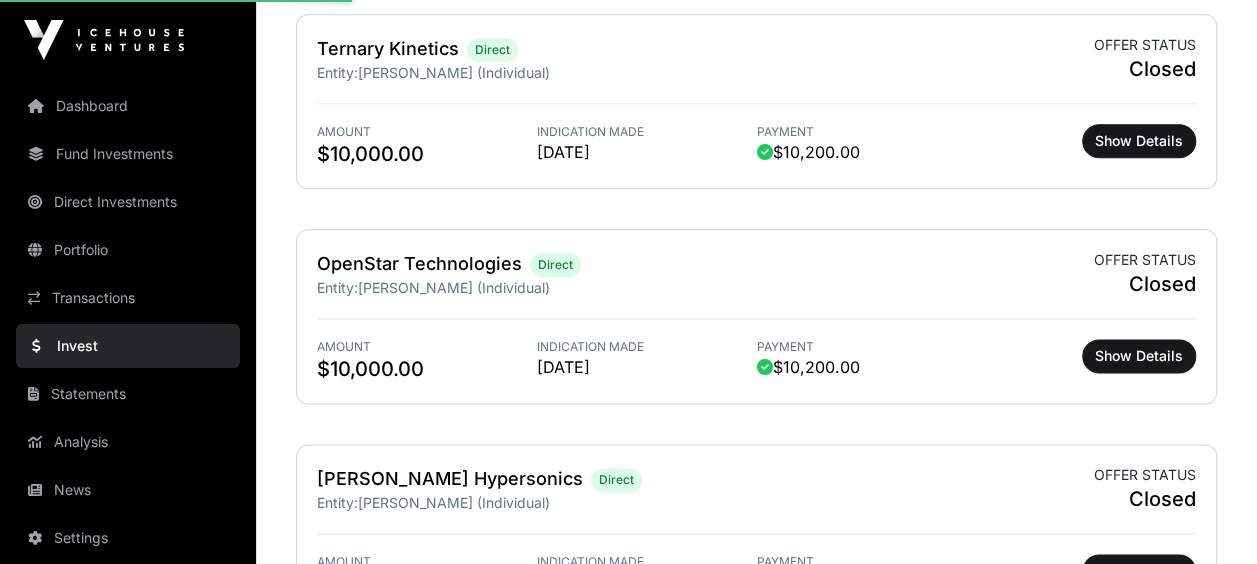 scroll, scrollTop: 0, scrollLeft: 0, axis: both 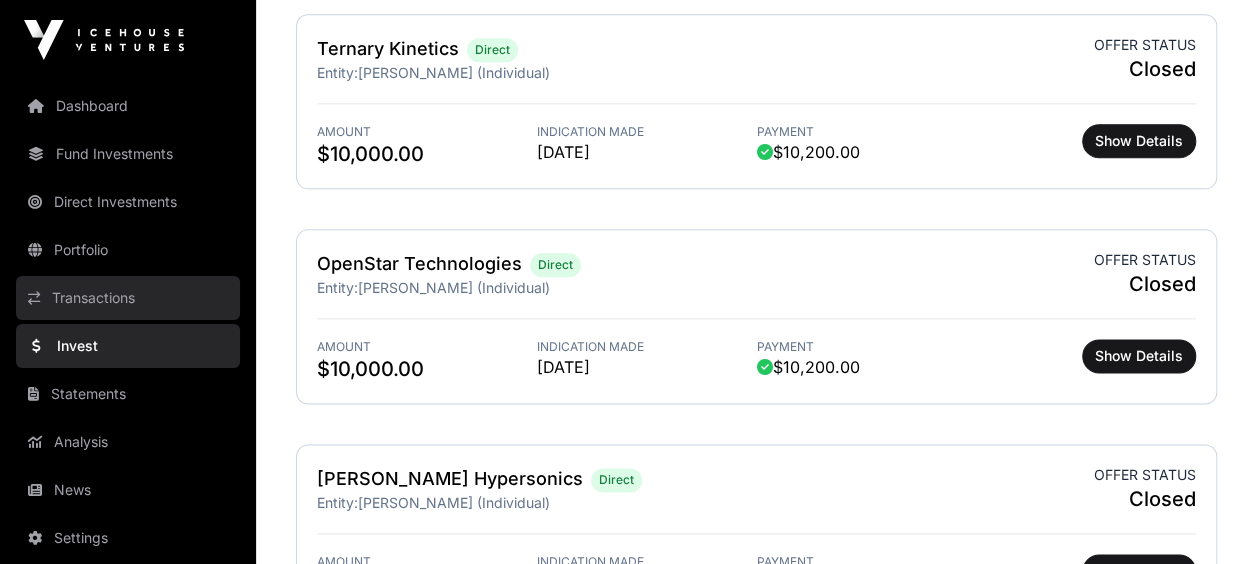click on "Transactions" 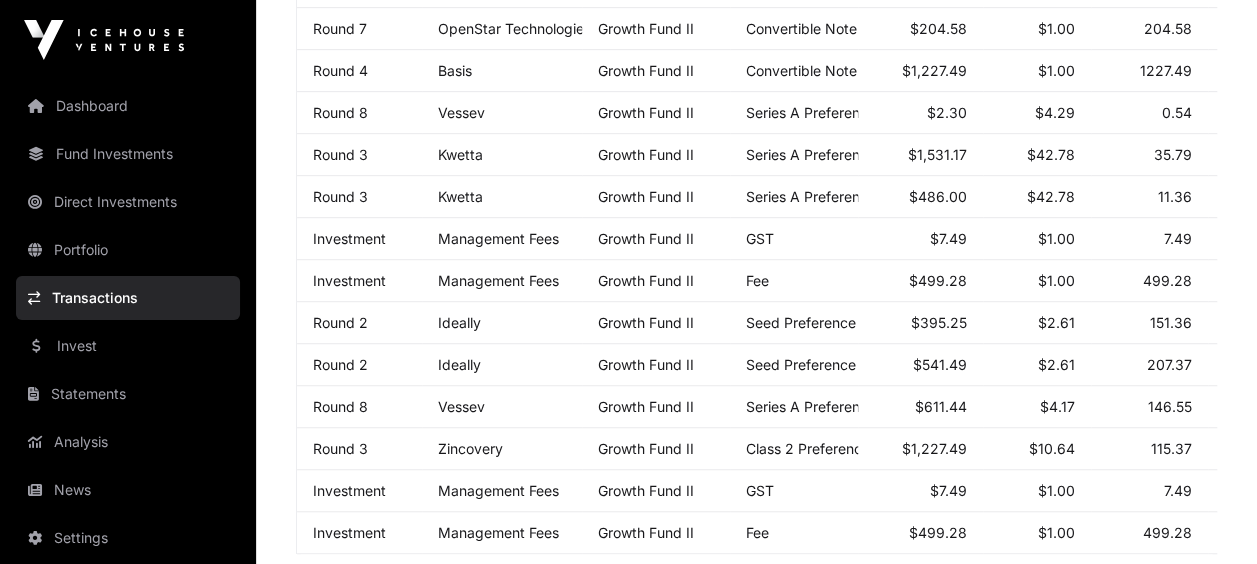 scroll, scrollTop: 0, scrollLeft: 0, axis: both 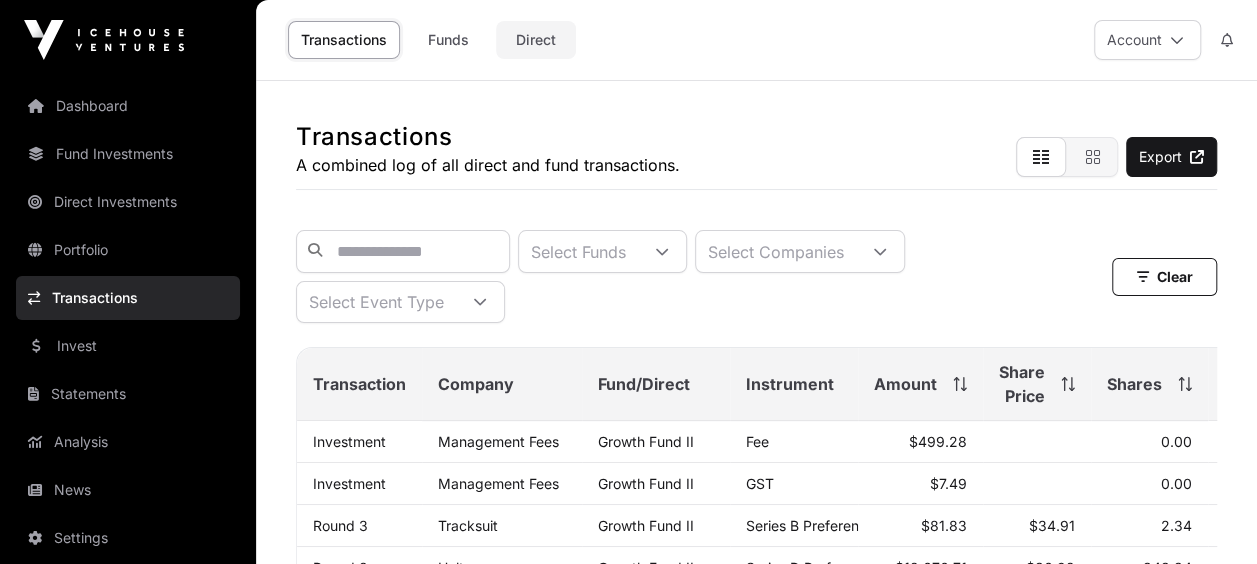 click on "Direct" 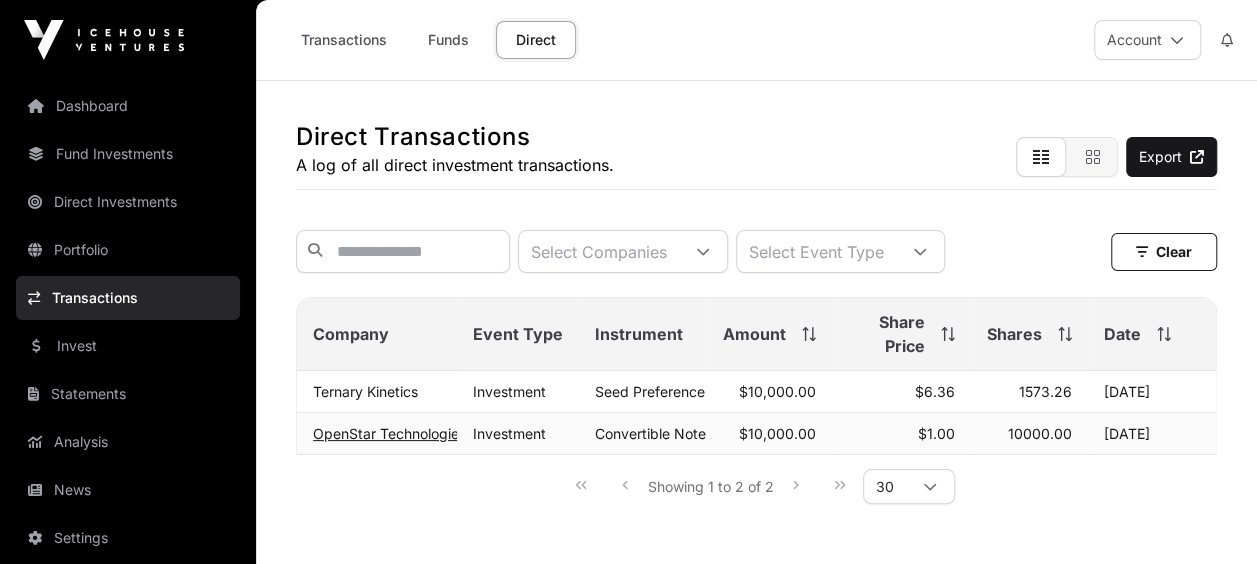 click on "OpenStar Technologies" 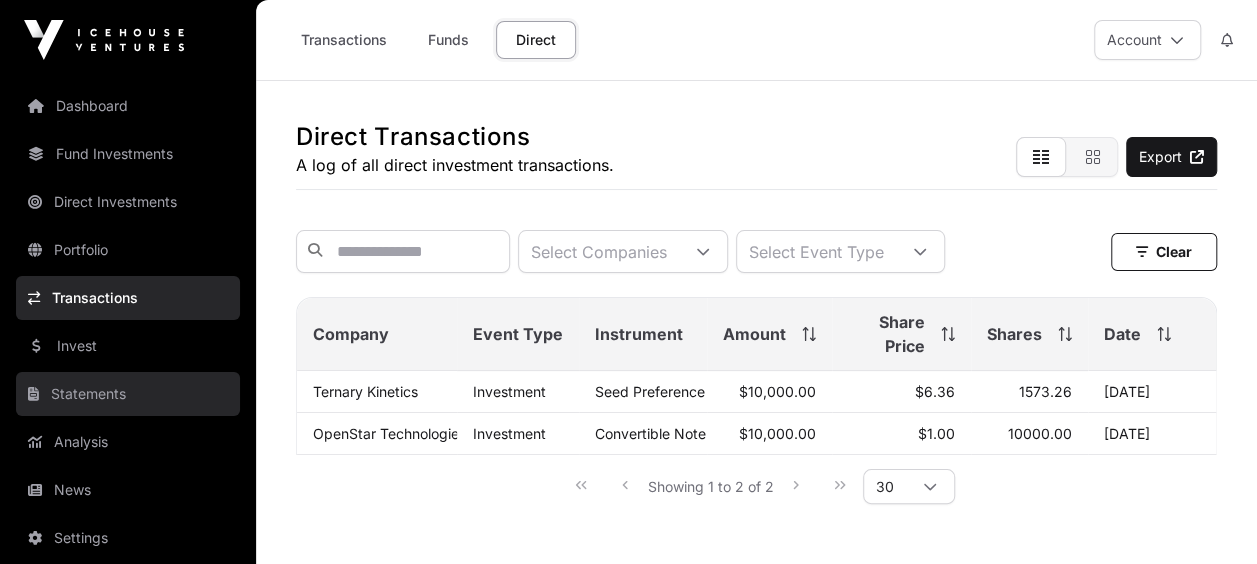 click on "Statements" 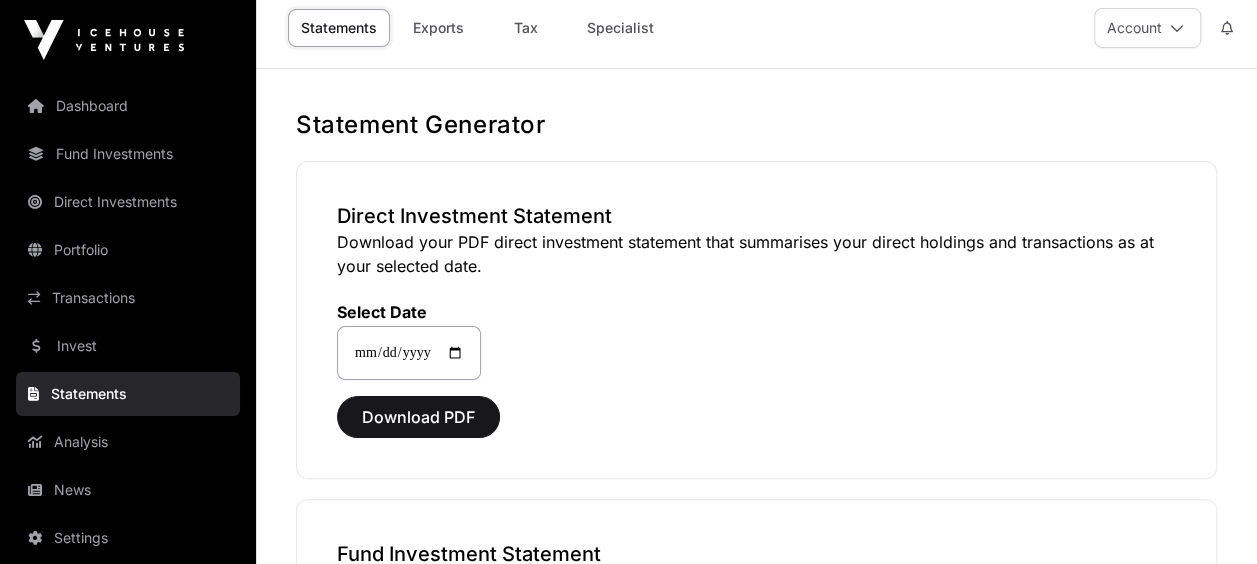 scroll, scrollTop: 0, scrollLeft: 0, axis: both 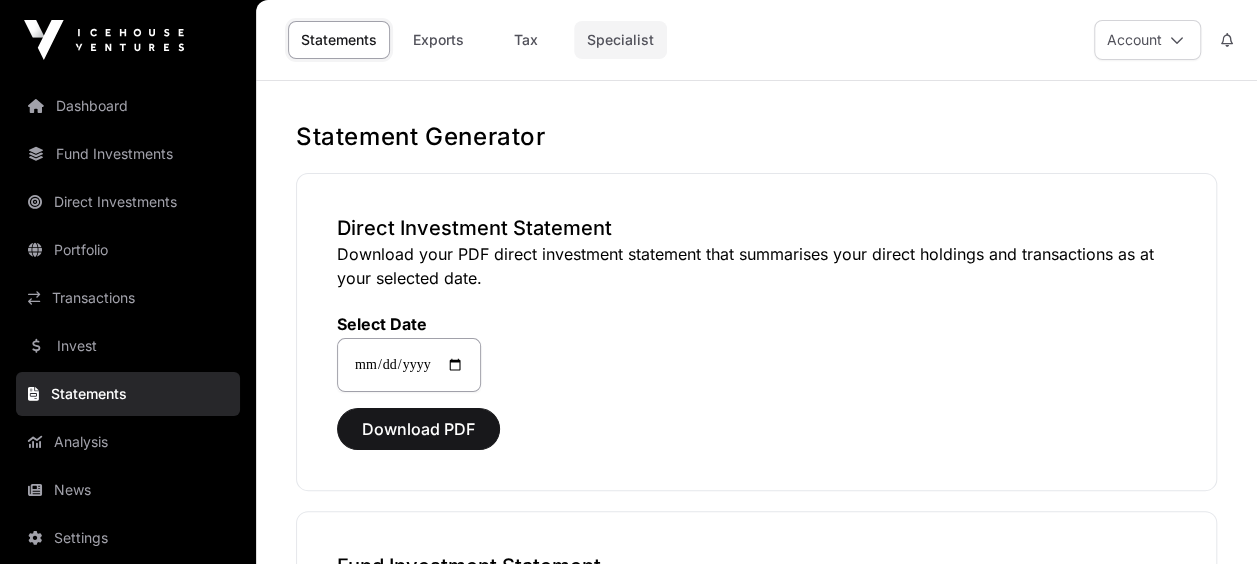 click on "Specialist" 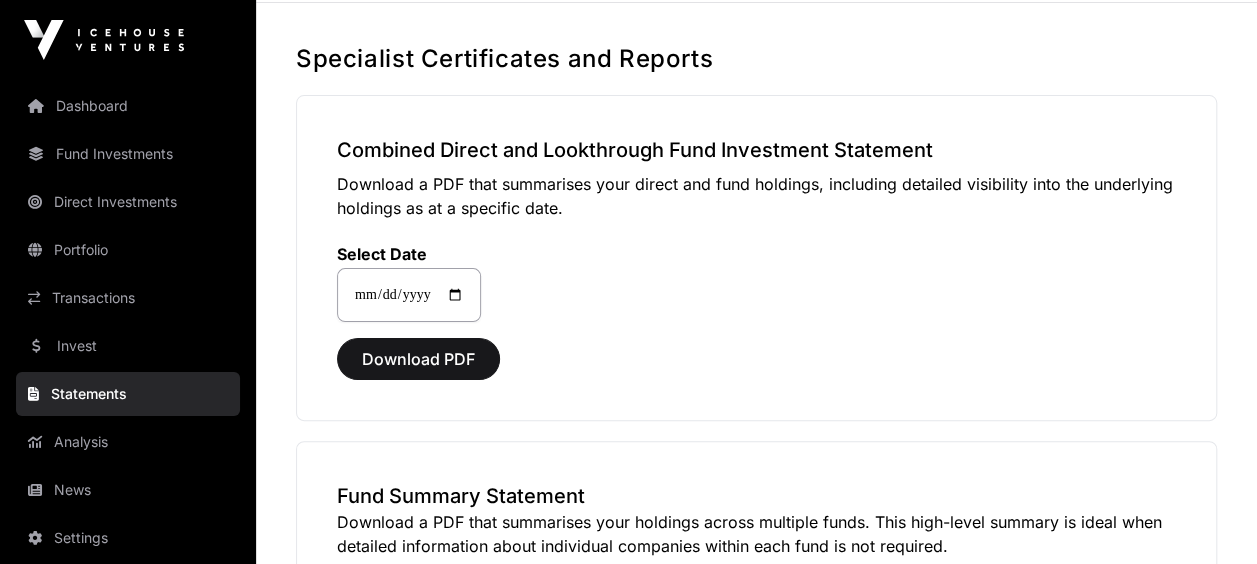 scroll, scrollTop: 0, scrollLeft: 0, axis: both 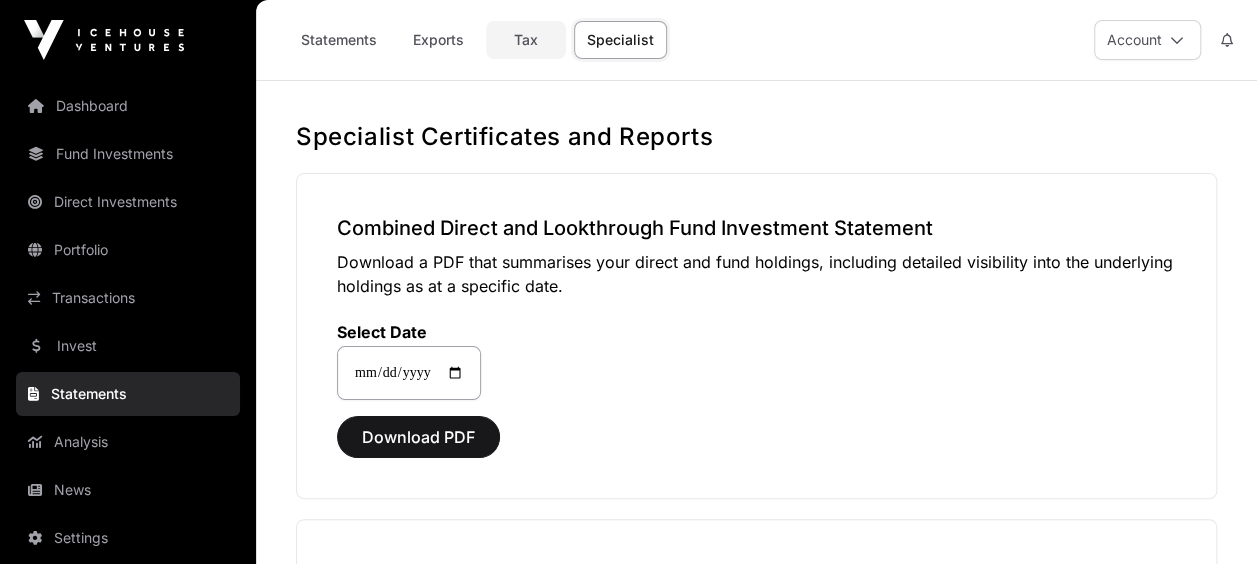 click on "Tax" 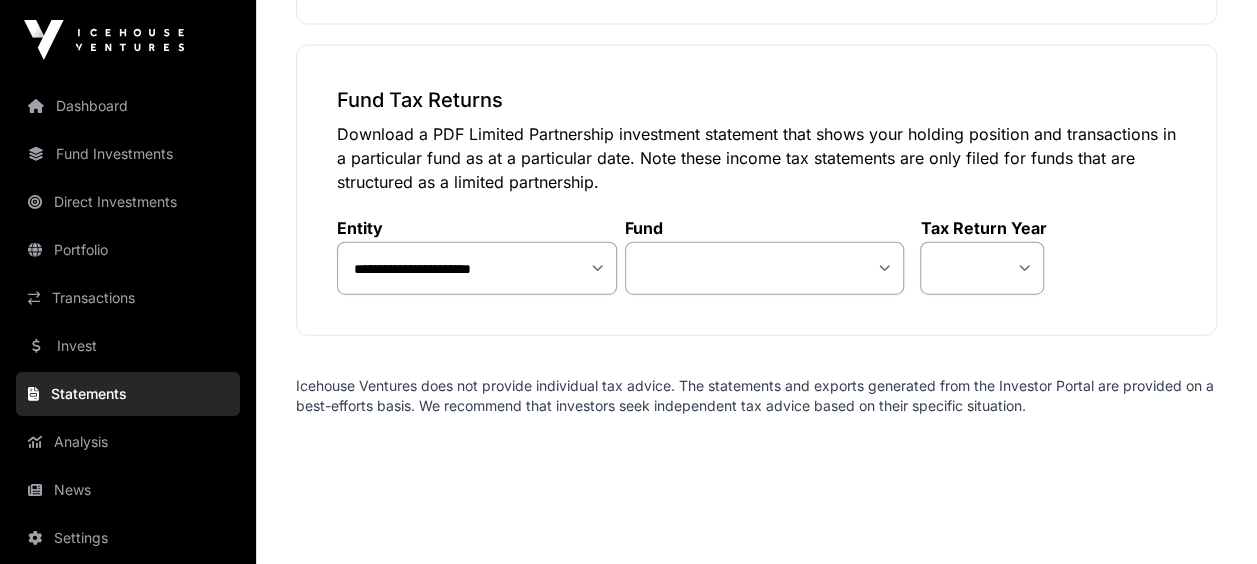 scroll, scrollTop: 2283, scrollLeft: 0, axis: vertical 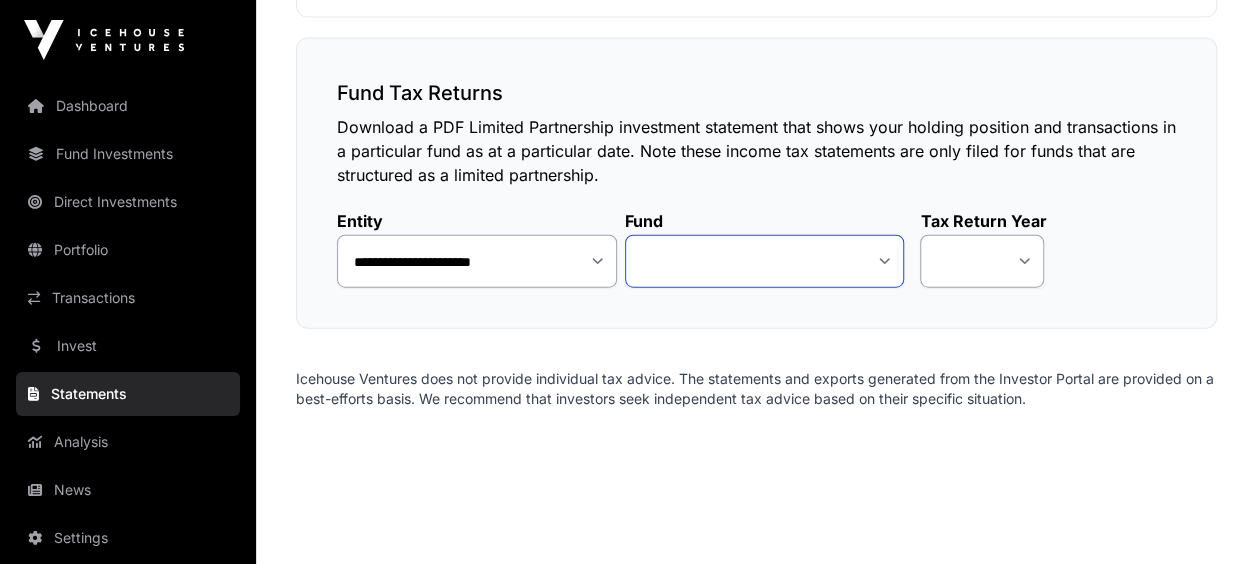 click on "**********" 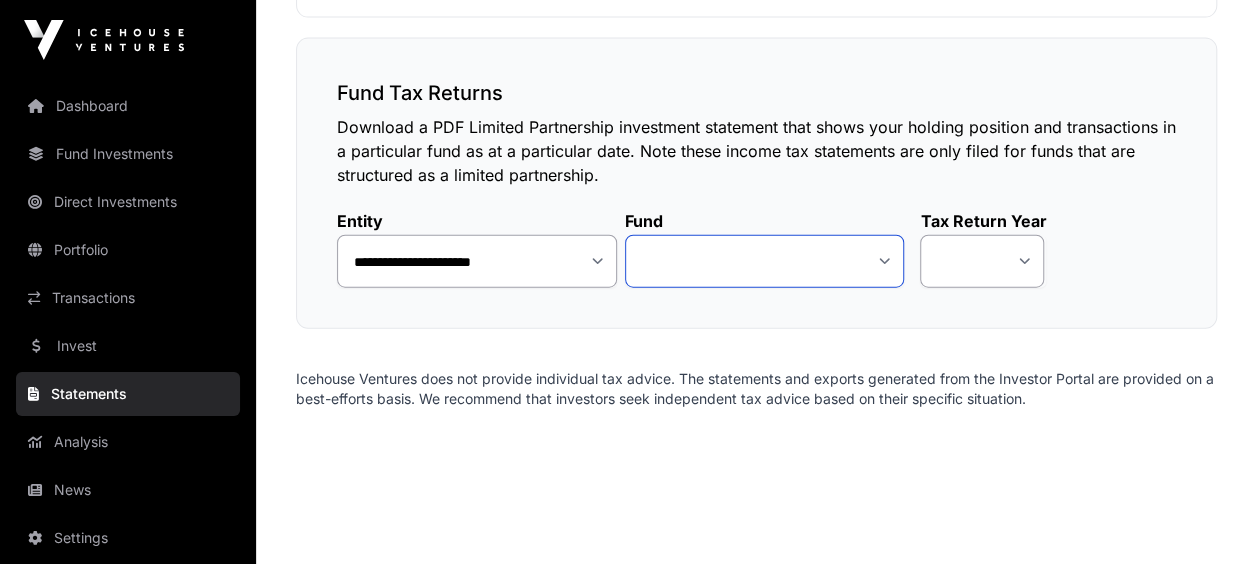 select on "**" 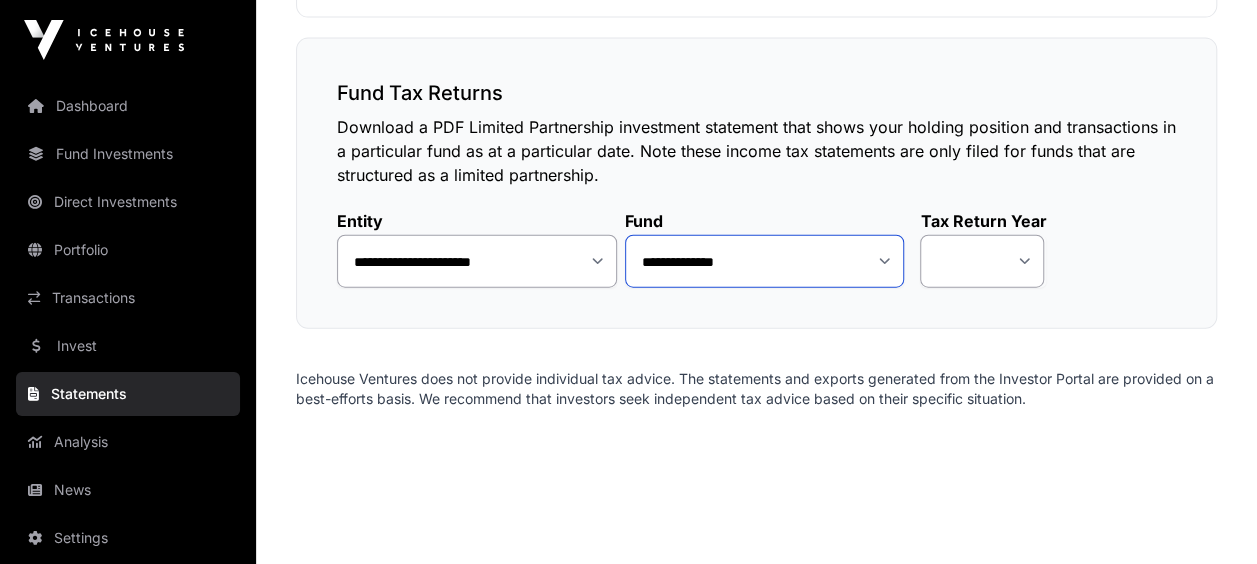 click on "**********" 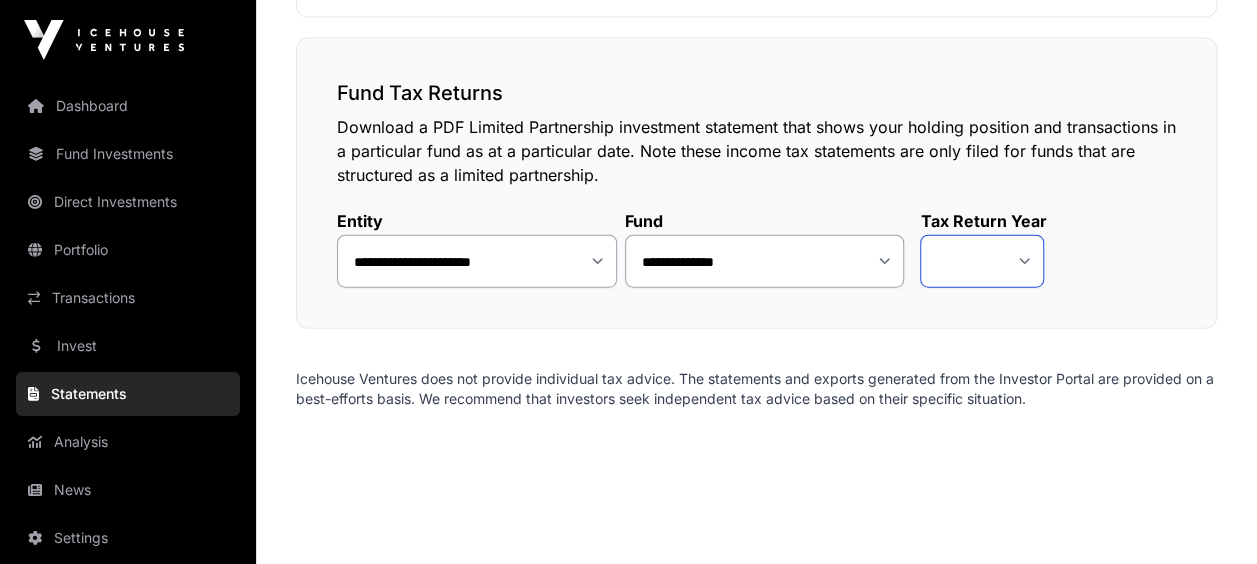 click on "**** ****" 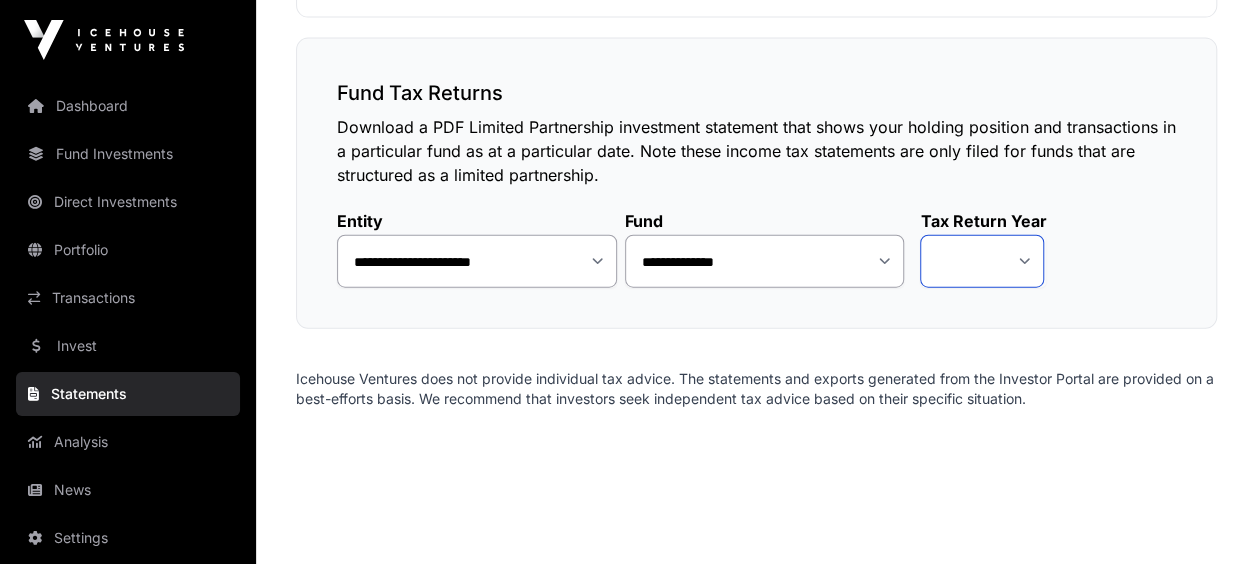 select on "*" 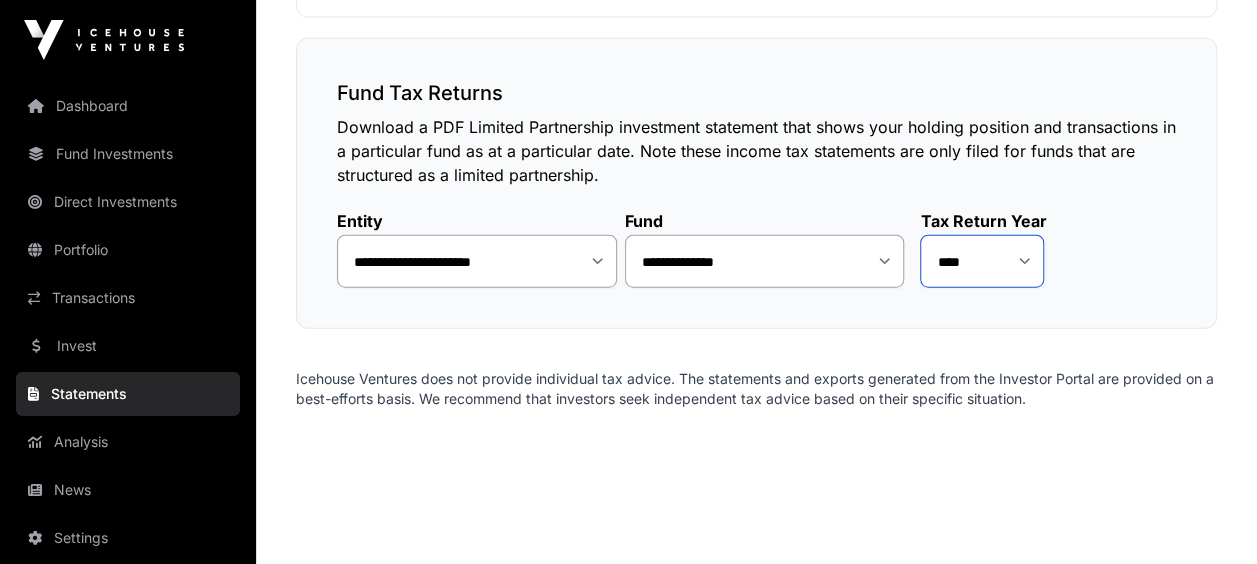 click on "**** ****" 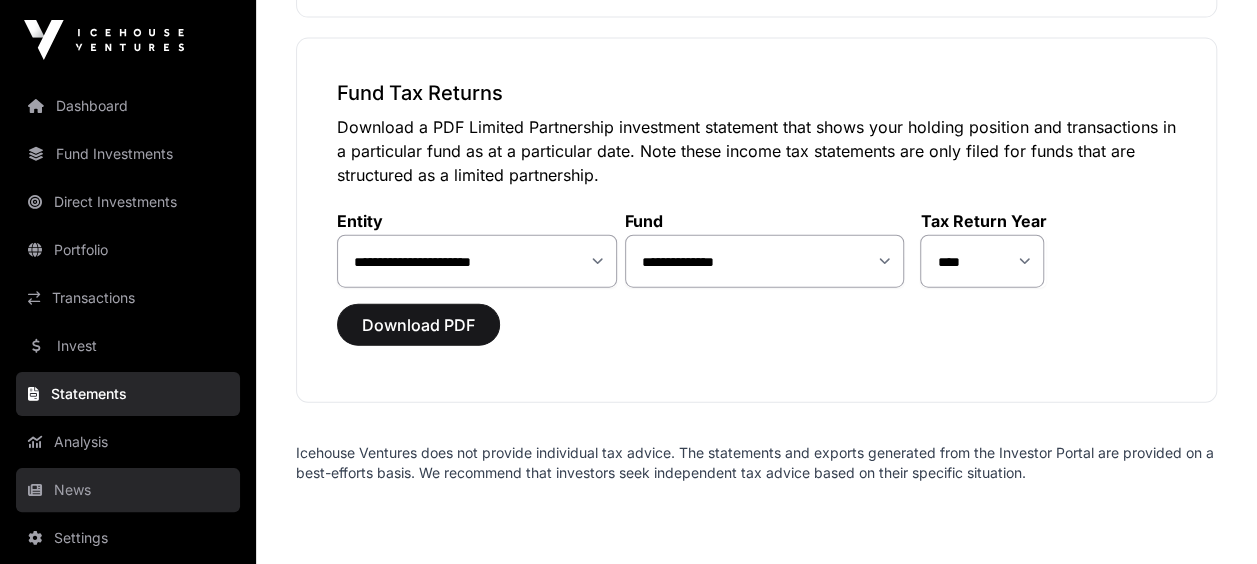click on "News" 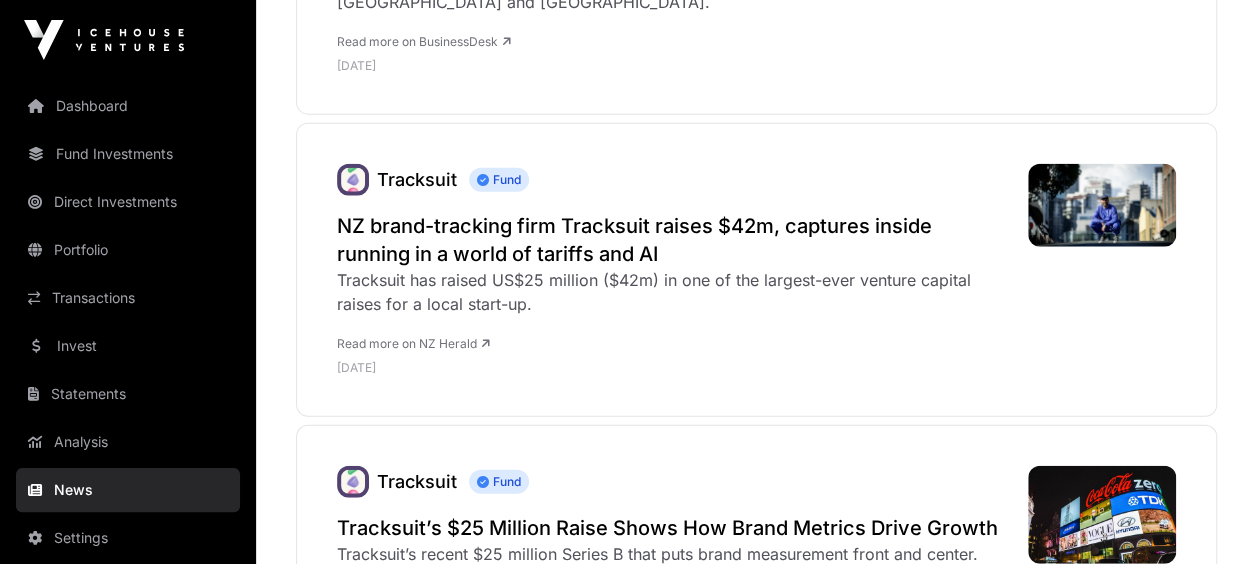 scroll, scrollTop: 0, scrollLeft: 0, axis: both 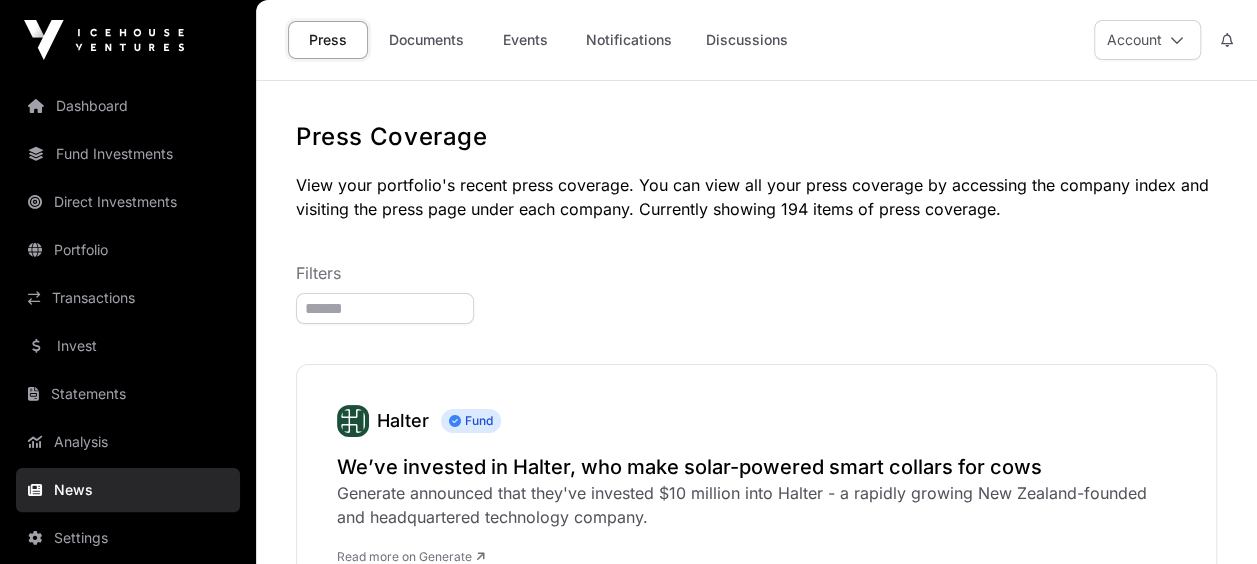 click on "Filters  Halter  Fund  We’ve invested in Halter, who make solar-powered smart collars for cows Generate announced that they've invested $10 million into Halter - a rapidly growing New Zealand-founded and headquartered technology company.  Read more on Generate  25 June 2025 Halter  Fund  Kiwi agri-tech startup hits $1 billion valuation A New Zealand startup has reached "unicorn" status with agri-tech company Halter worth US$1 billion at the end of its latest fundraising round.  Read more on 1 News  25 June 2025 Halter  Fund  Kiwi agritech Halter valued at $1.65b following $165m cap raise Founder Craig Piggott says he and his team have maintained a 'healthy' stake in the company post-Series D.  Read more on NBR  24 June 2025 Halter  Fund  Kiwi cow tech firm Halter raises $165m to hit $1.65b valuation Cow collar technology company Halter is officially a “unicorn”, having hit a US$1 billion (NZ$1.65b) private valuation as it chases the American beef ranch market and seeks to double its employee count." 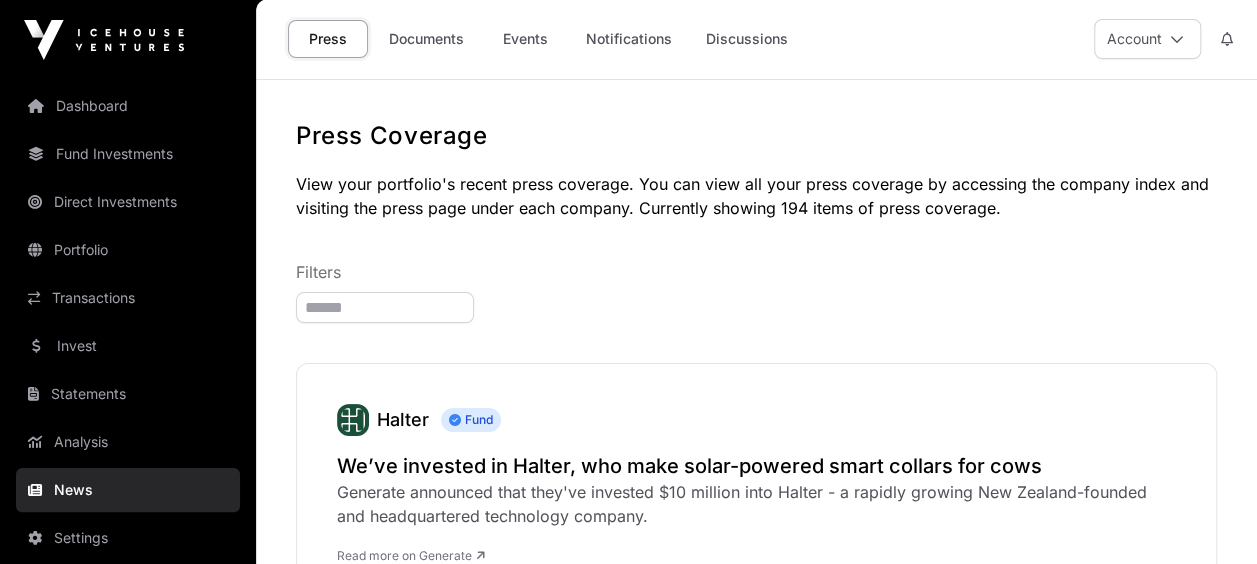scroll, scrollTop: 0, scrollLeft: 0, axis: both 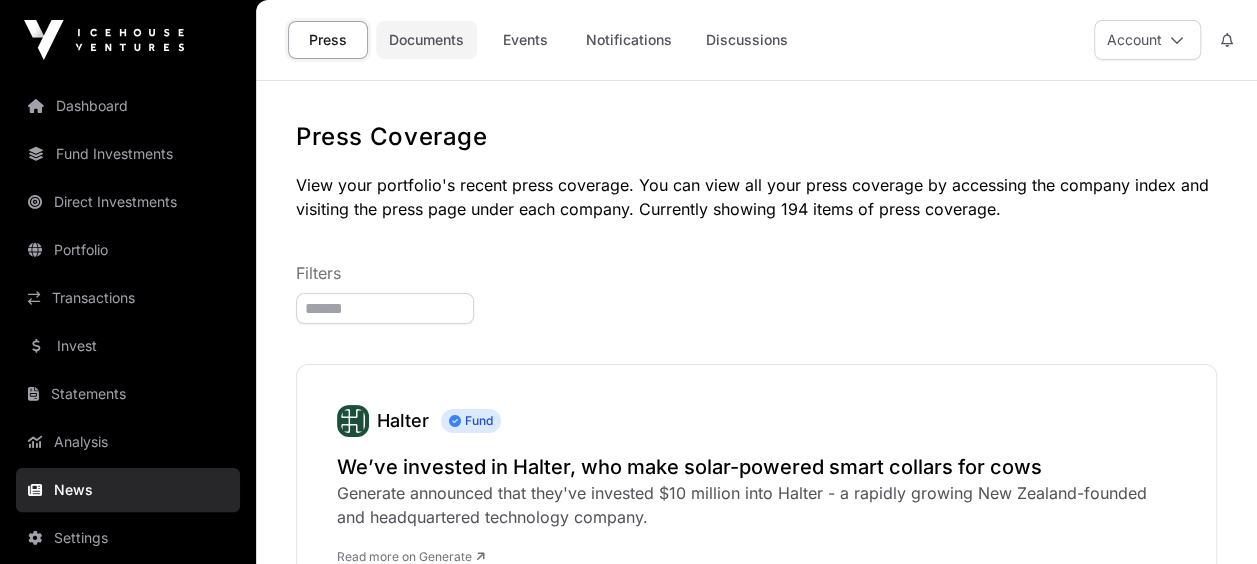 click on "Documents" 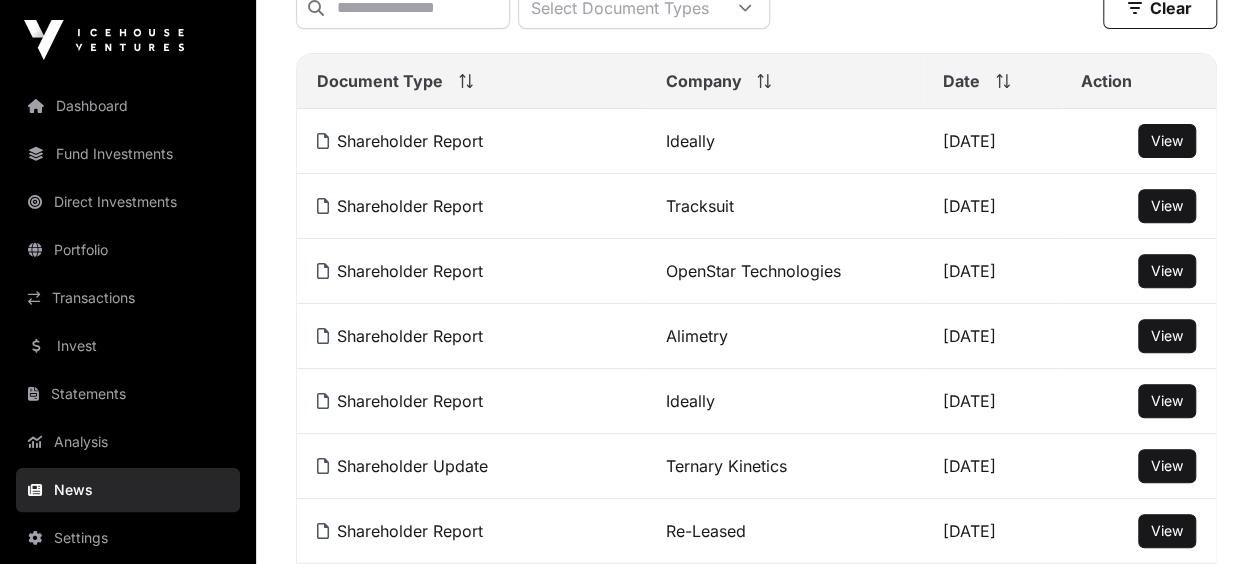 scroll, scrollTop: 320, scrollLeft: 0, axis: vertical 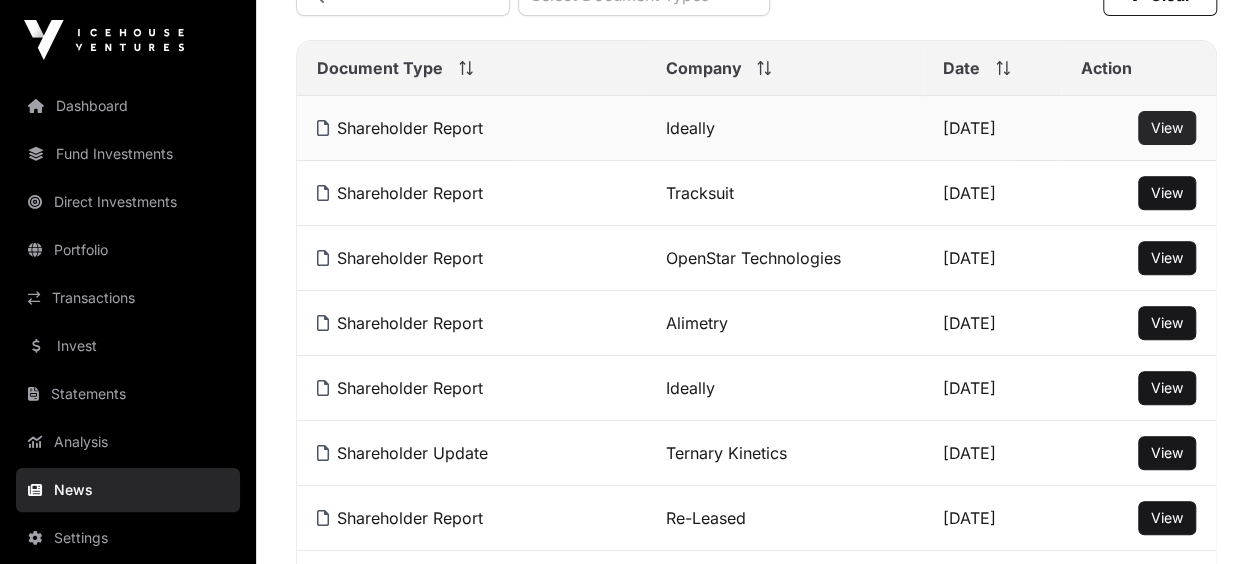 click on "View" 